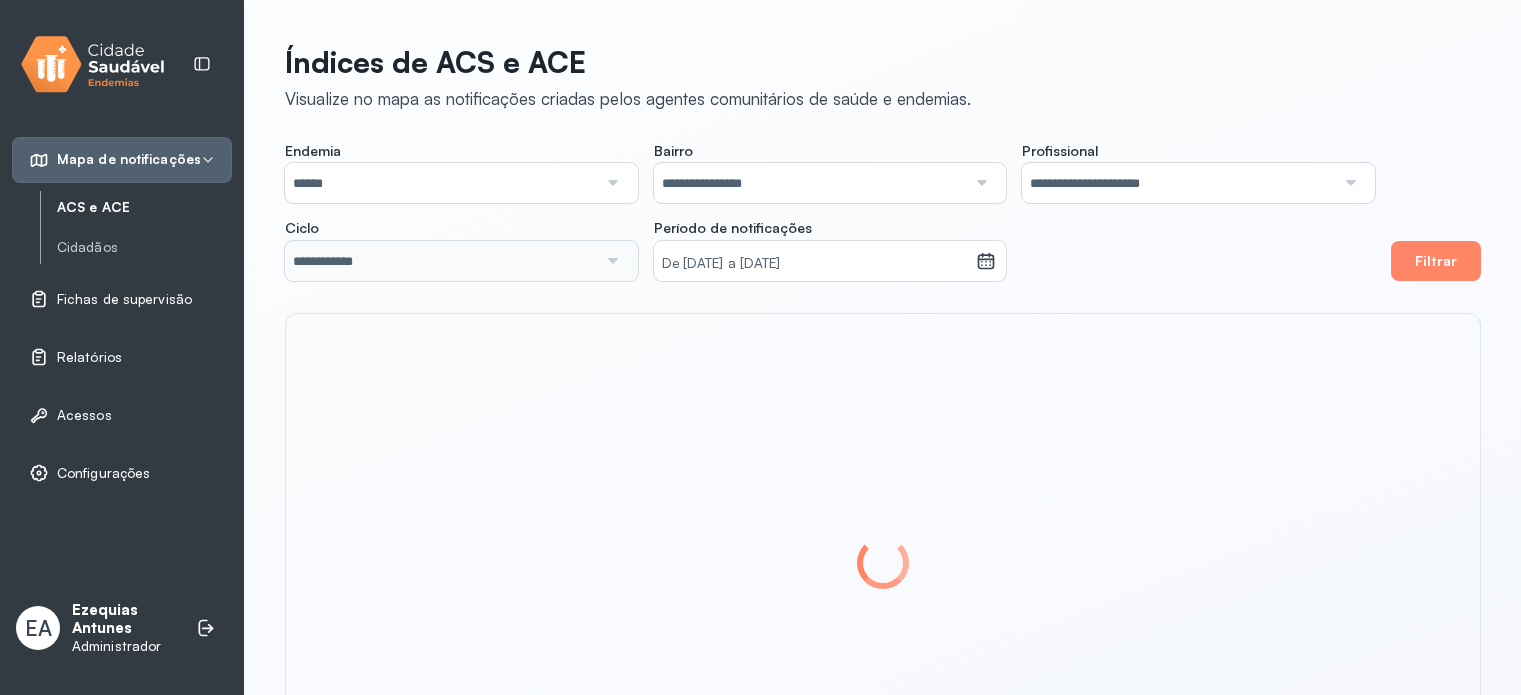 scroll, scrollTop: 0, scrollLeft: 0, axis: both 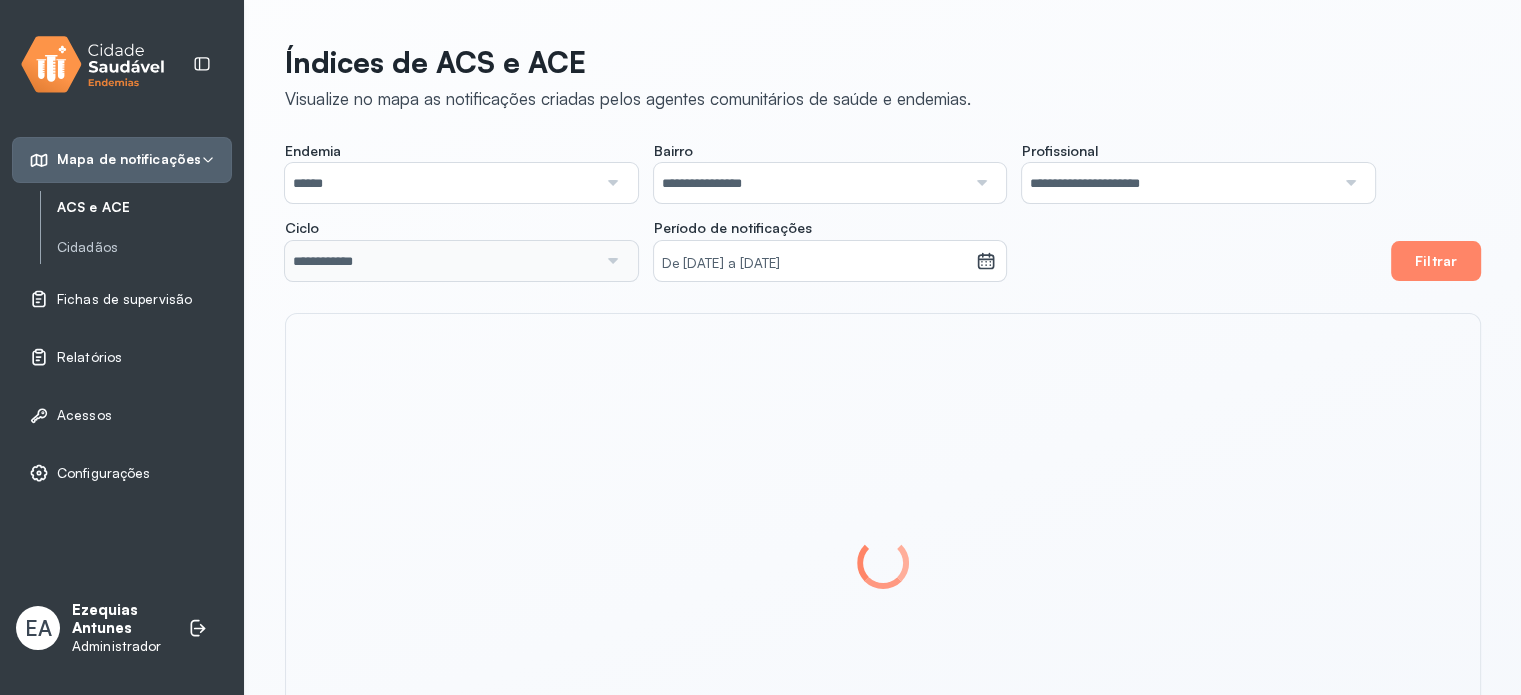 click on "Relatórios" at bounding box center [89, 357] 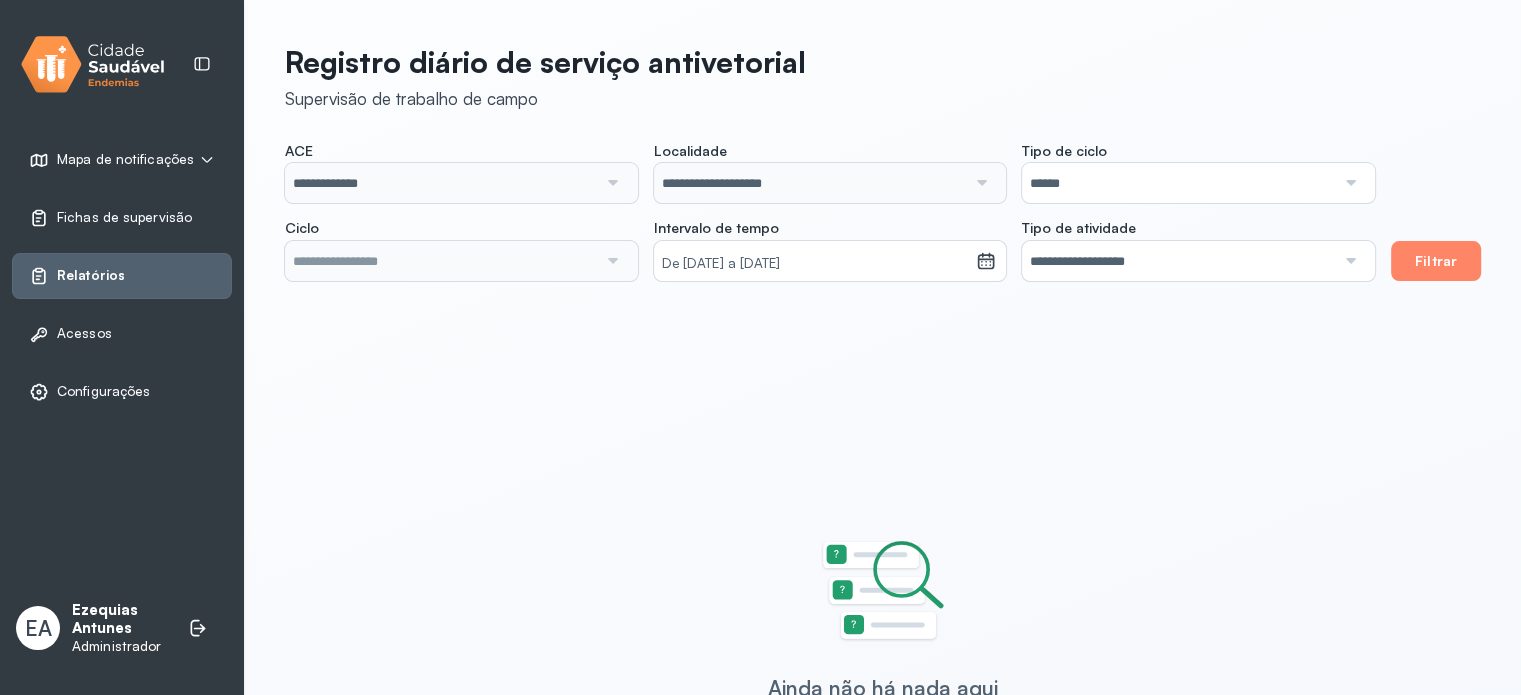 click on "Mapa de notificações ACS e ACE Cidadãos Fichas de supervisão Relatórios Acessos Configurações" at bounding box center [122, 276] 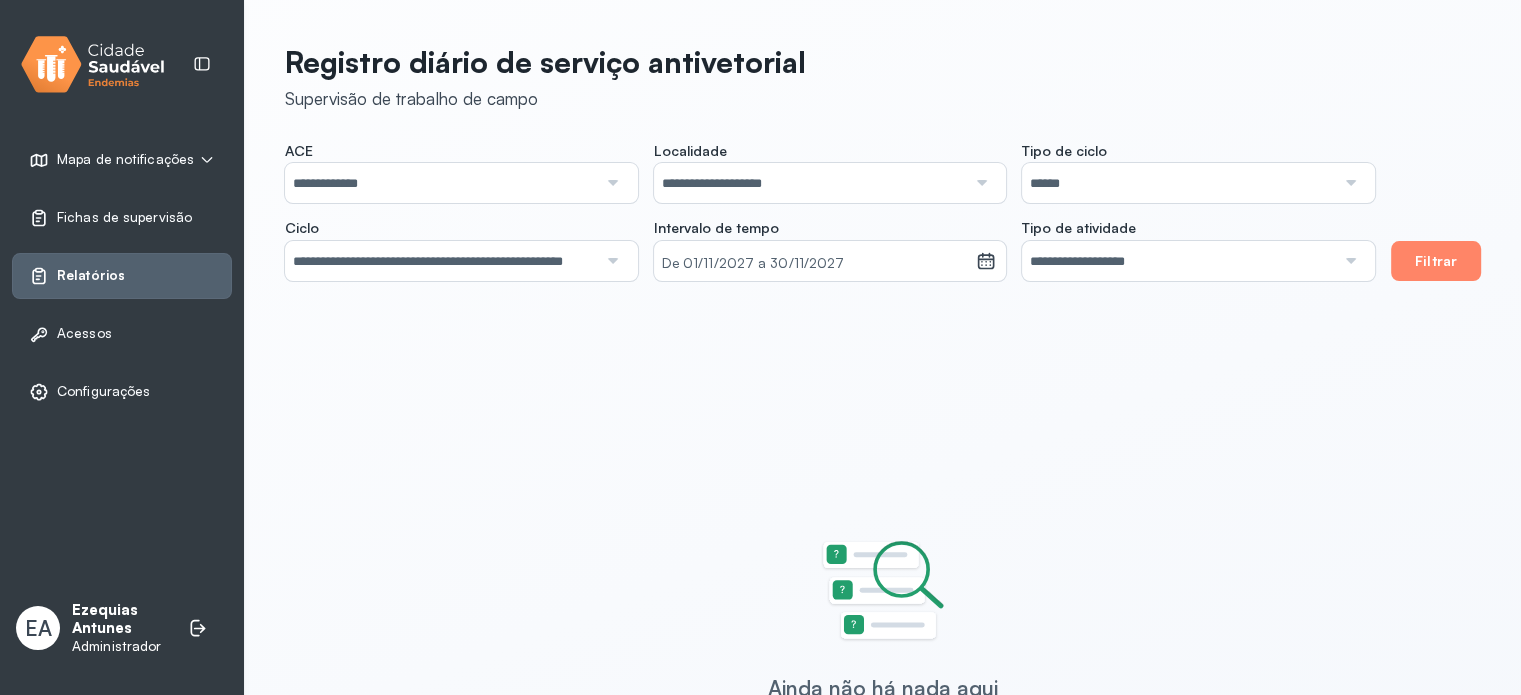 click on "**********" at bounding box center [441, 261] 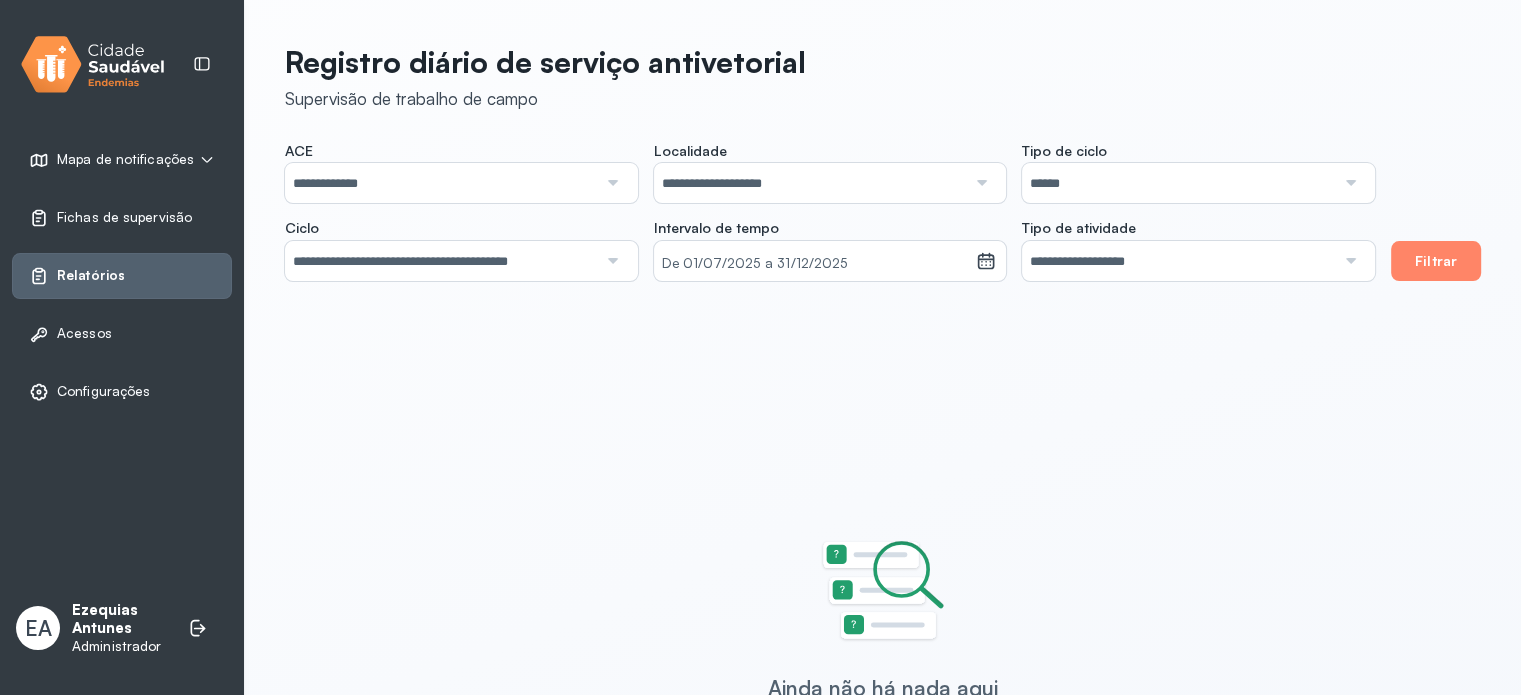 drag, startPoint x: 482, startPoint y: 363, endPoint x: 1067, endPoint y: 271, distance: 592.19 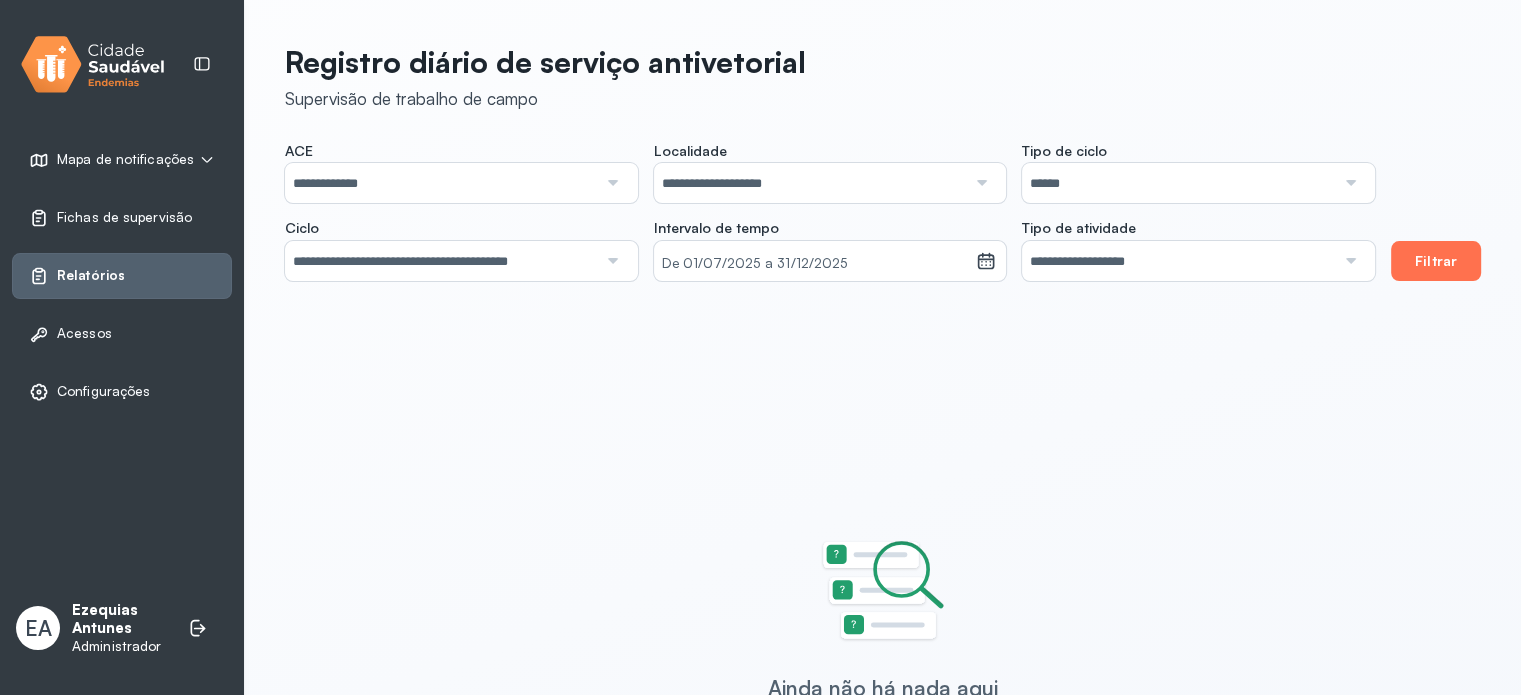 click on "Filtrar" at bounding box center (1436, 261) 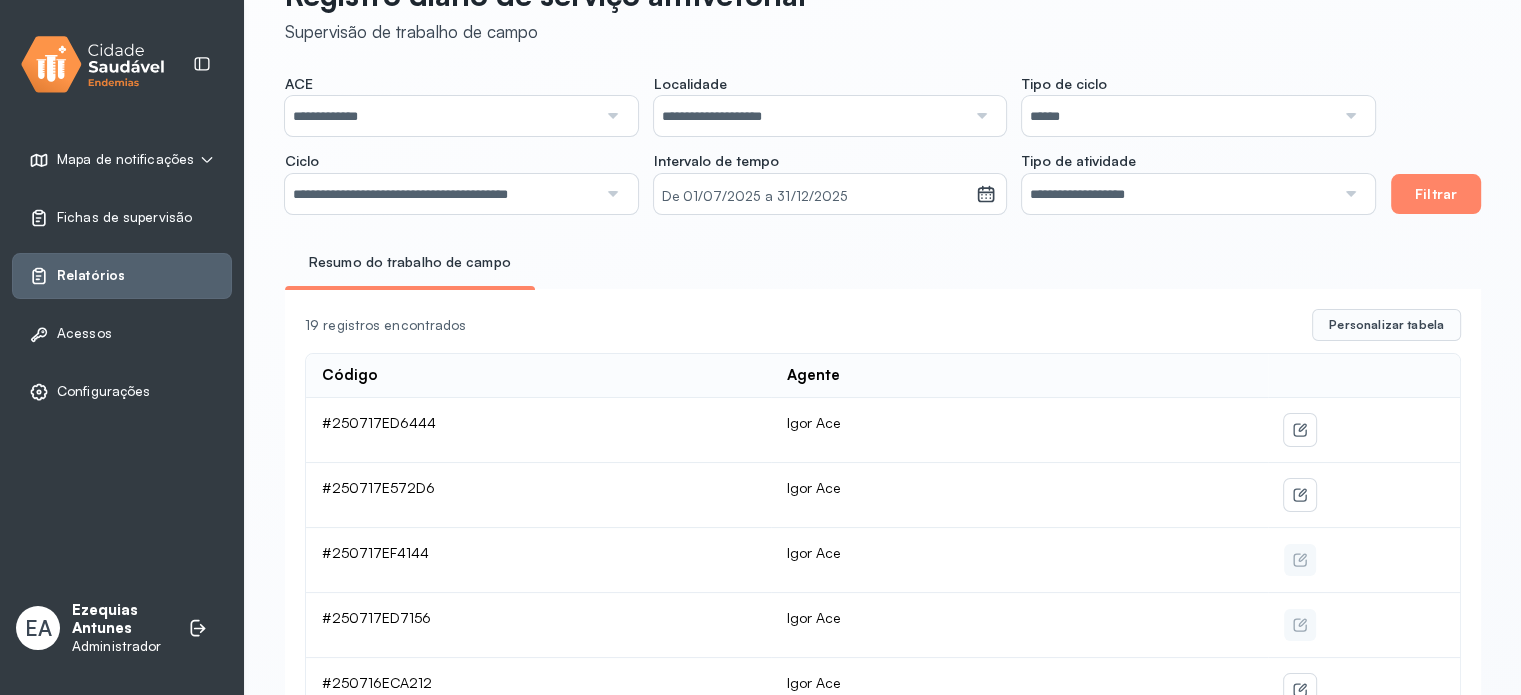 scroll, scrollTop: 100, scrollLeft: 0, axis: vertical 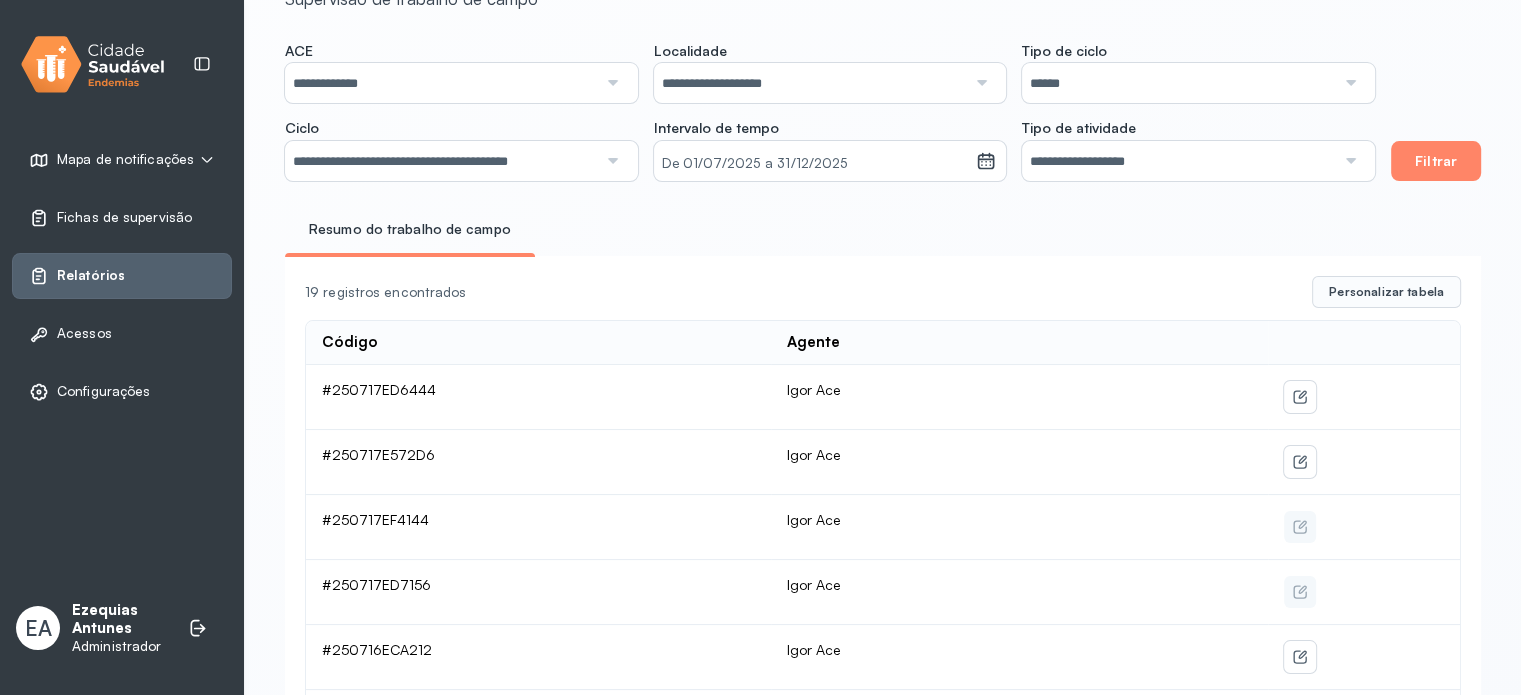 type 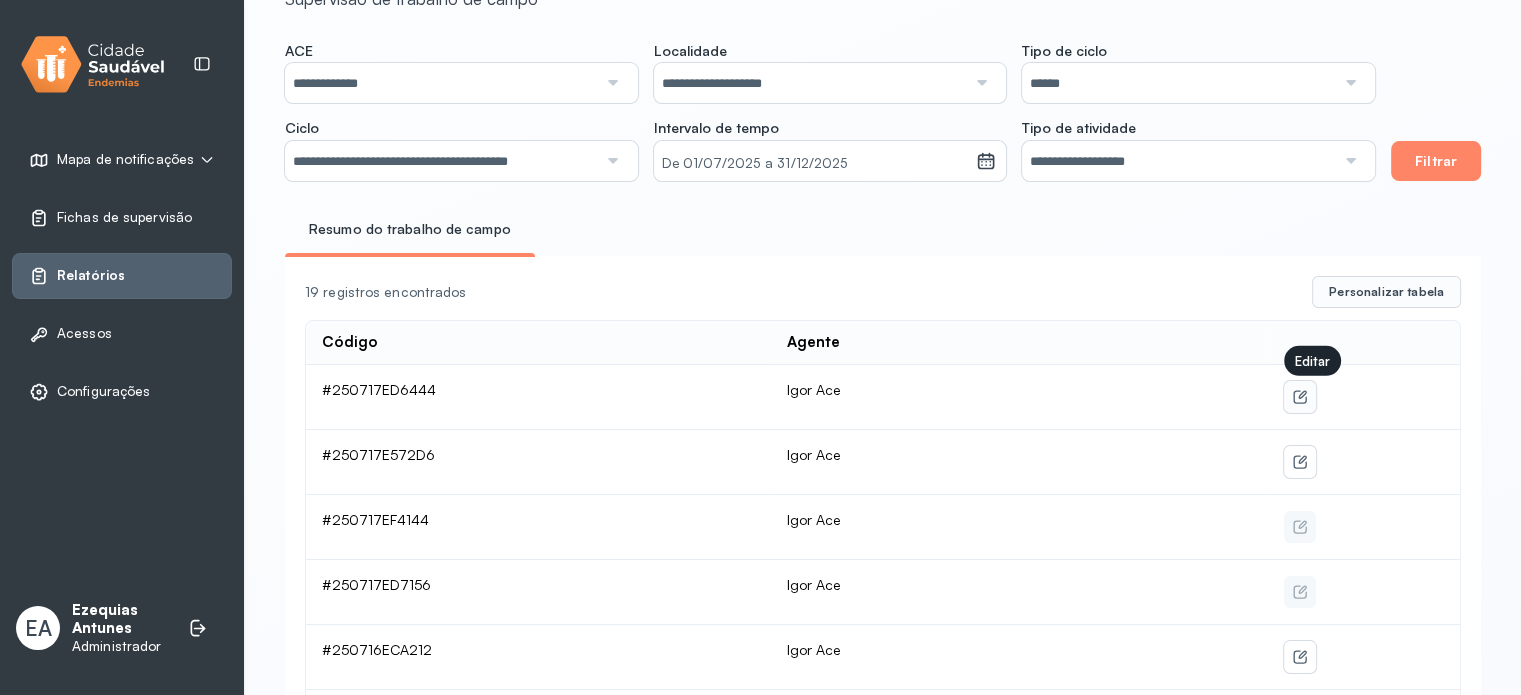 click 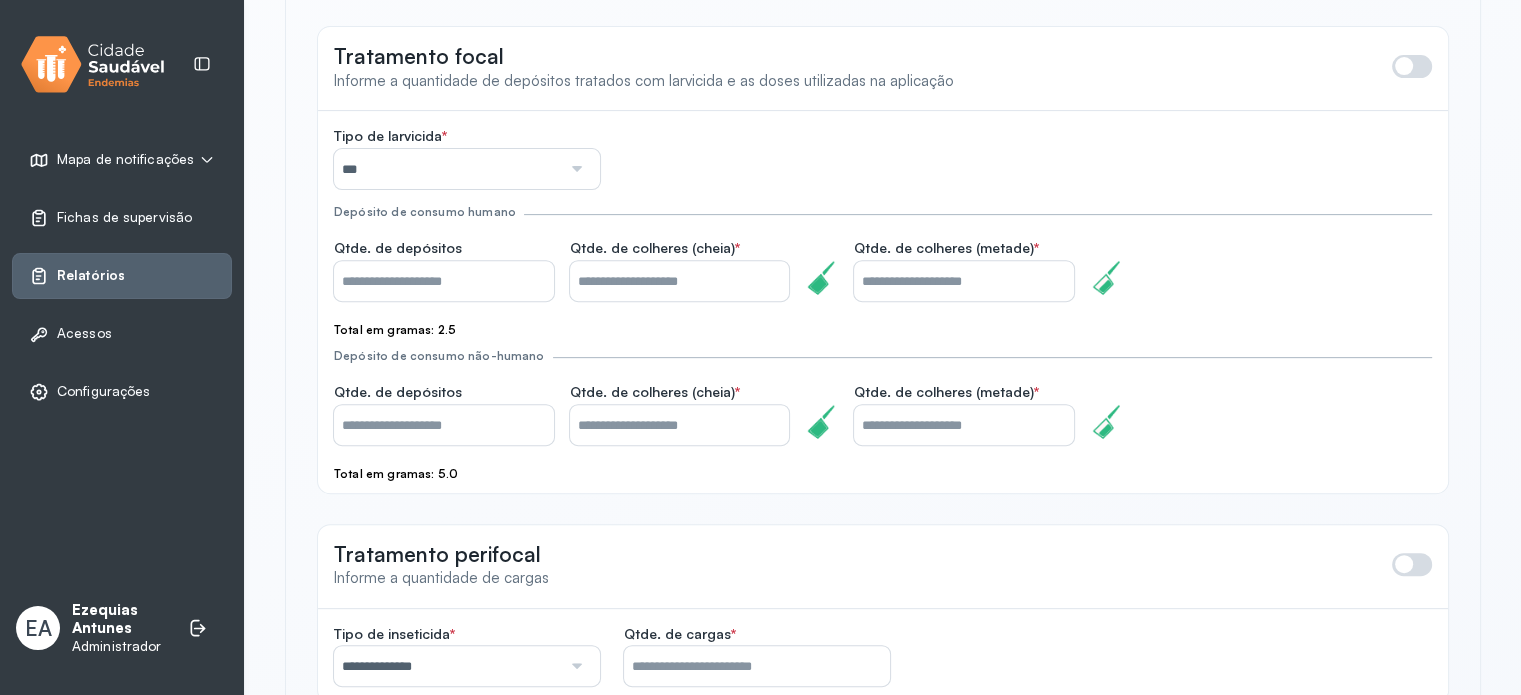 scroll, scrollTop: 111, scrollLeft: 0, axis: vertical 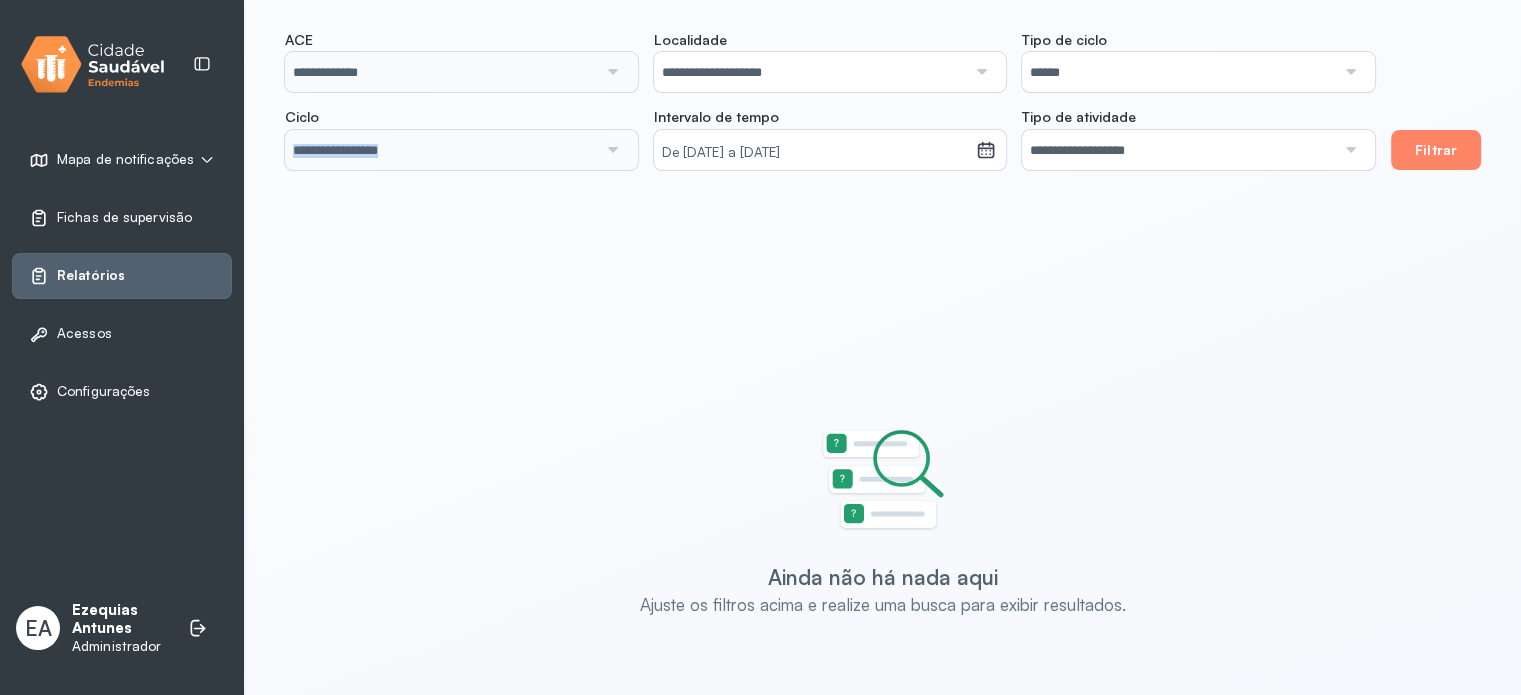 type on "**********" 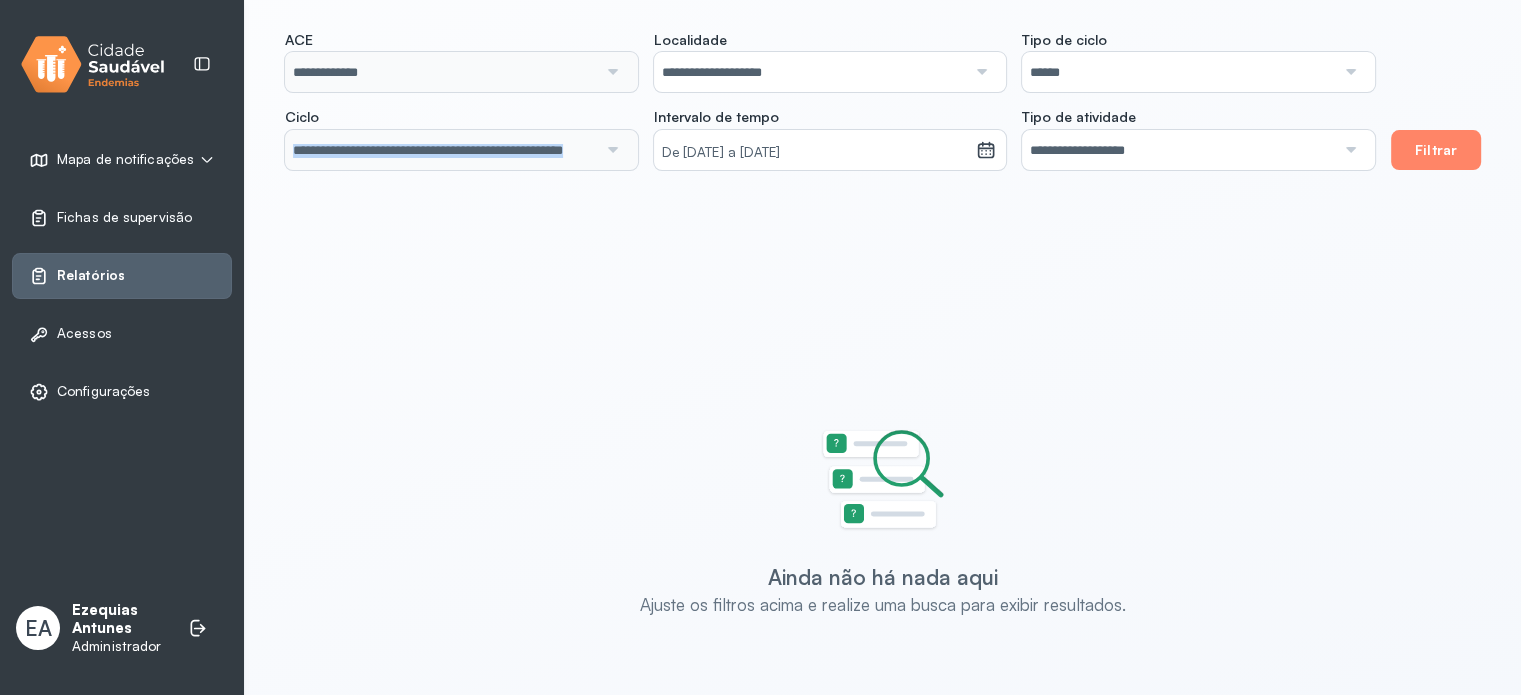 click on "**********" 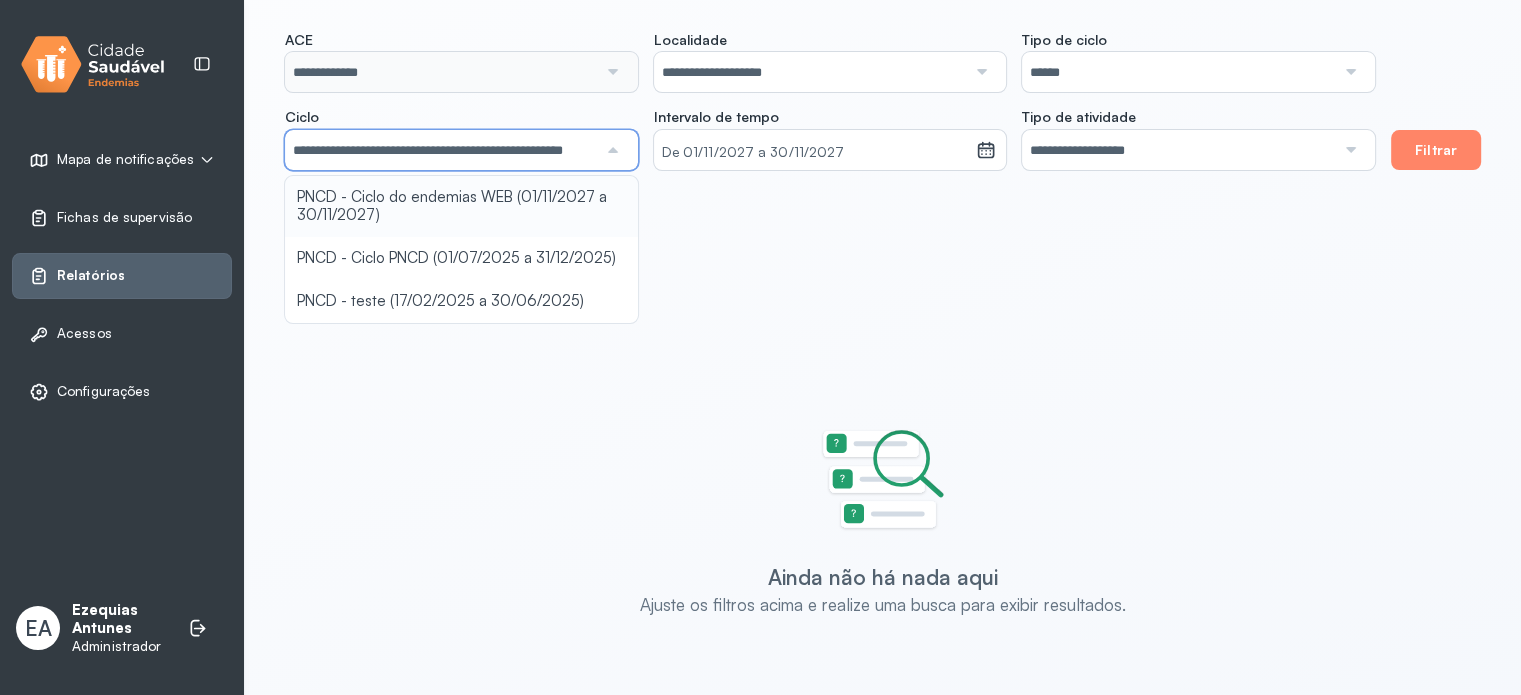 scroll, scrollTop: 0, scrollLeft: 48, axis: horizontal 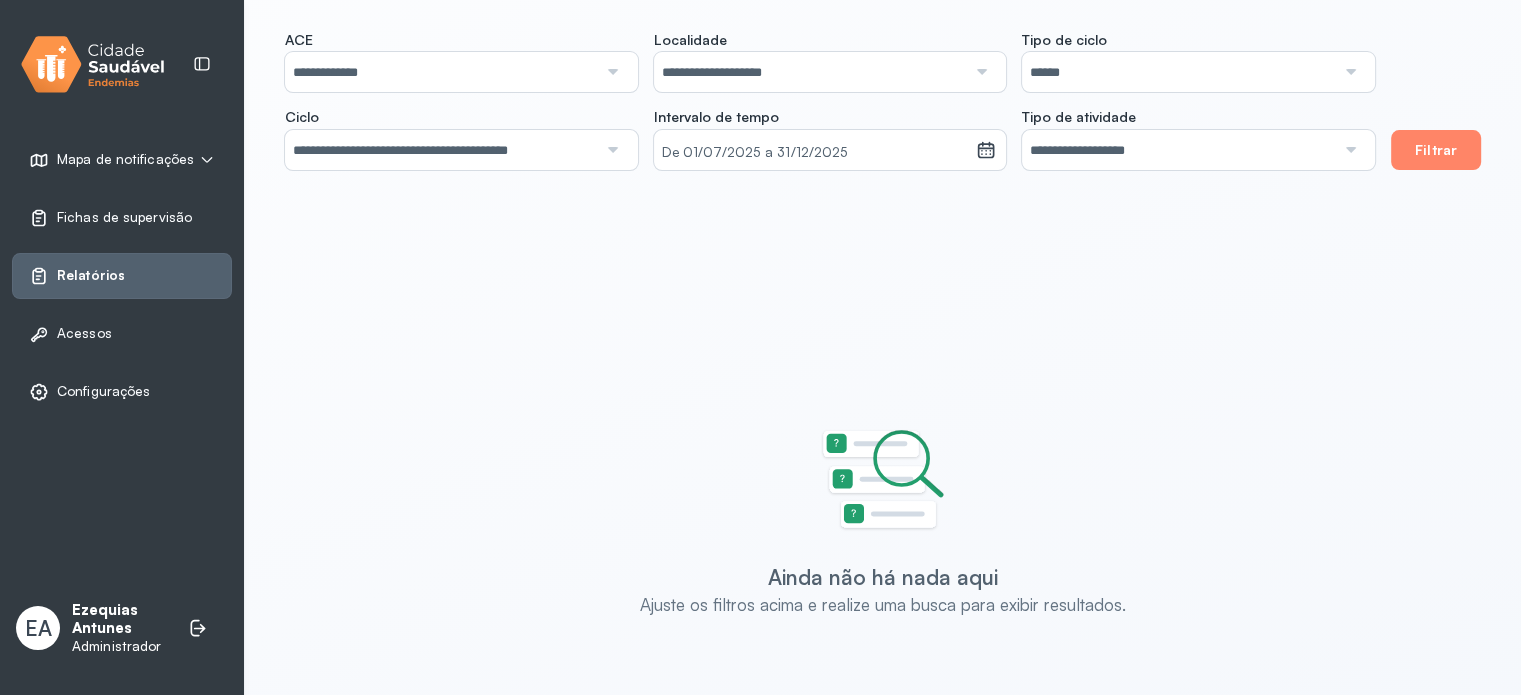 drag, startPoint x: 536, startPoint y: 248, endPoint x: 1130, endPoint y: 187, distance: 597.12396 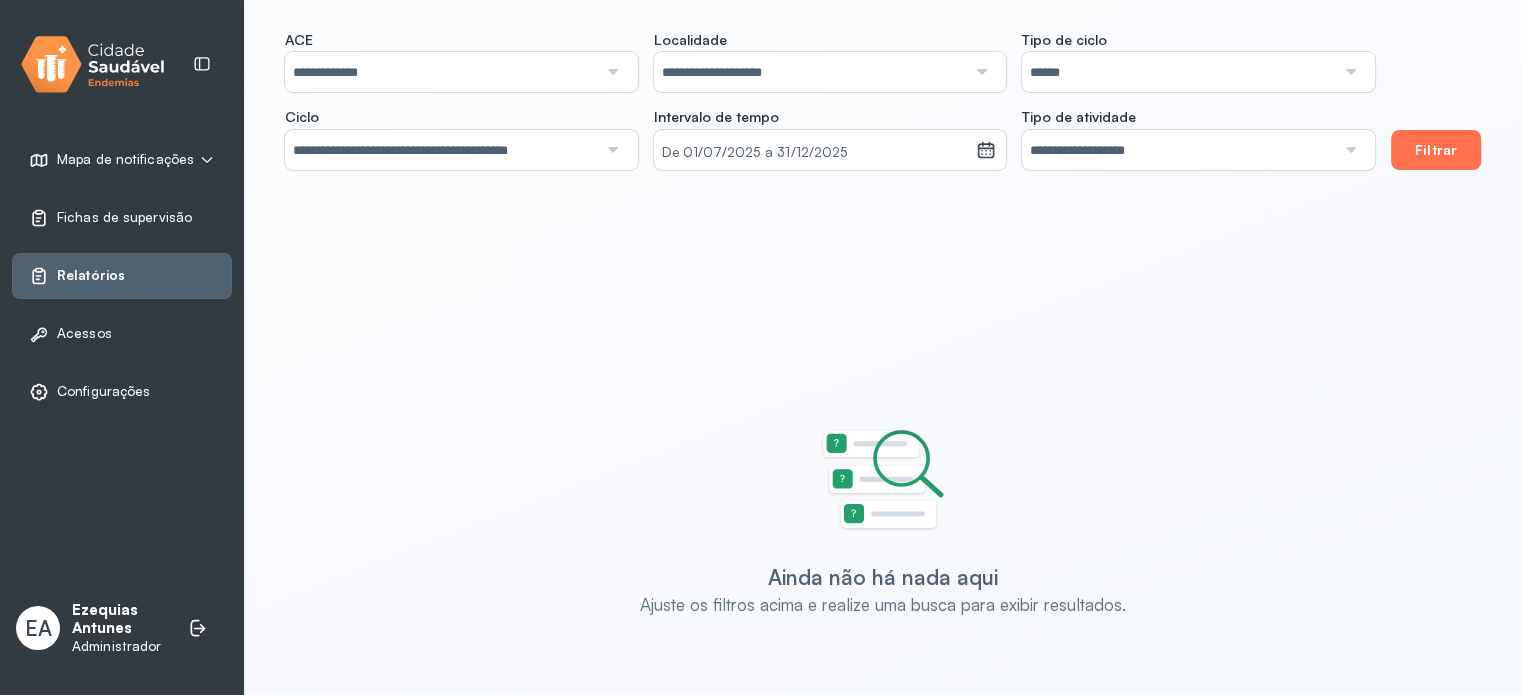 click on "Filtrar" at bounding box center [1436, 150] 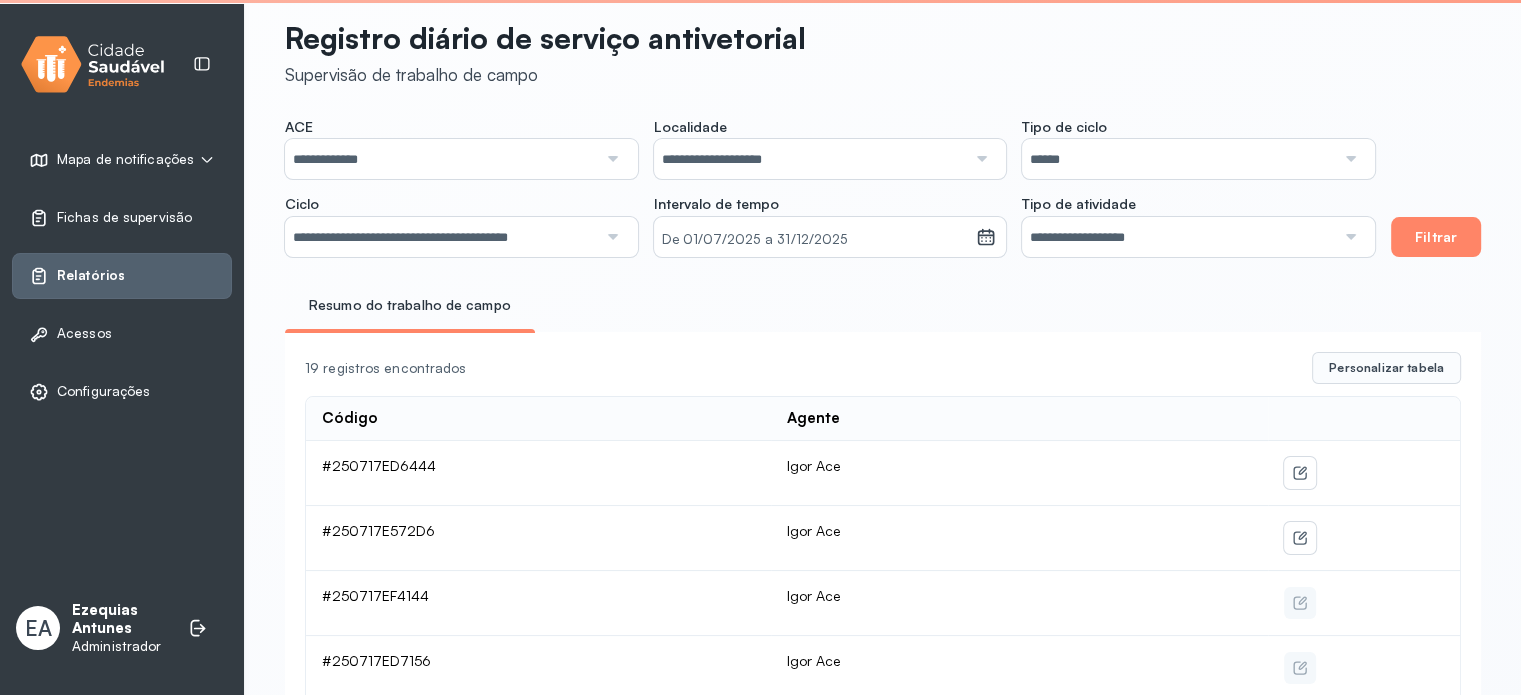 scroll, scrollTop: 111, scrollLeft: 0, axis: vertical 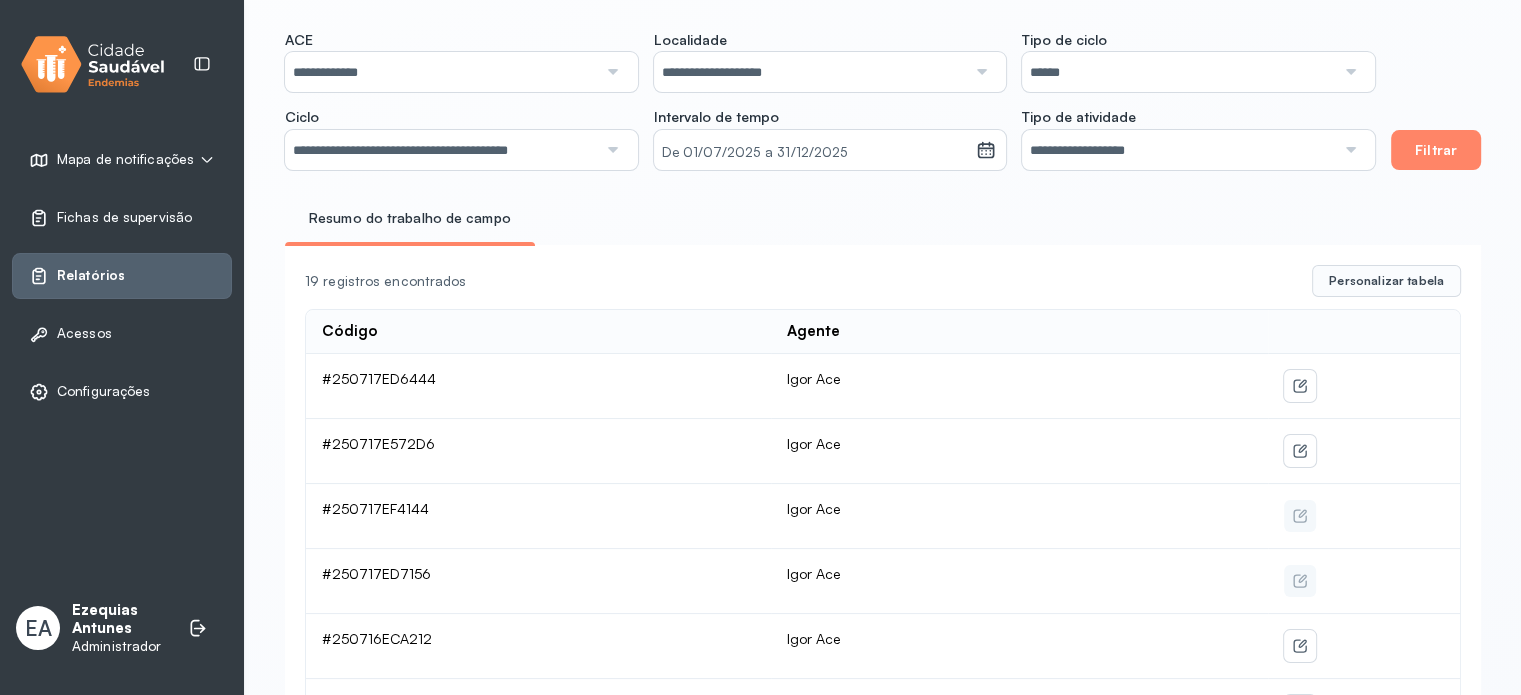 click on "Código Agente 19 registros encontrados  Personalizar tabela  Código  Agente    #[HEX] [NAME] [LAST] #[HEX] [NAME] [LAST] #[HEX] [NAME] [LAST] #[HEX] [NAME] [LAST] #[HEX] [NAME] [LAST] #[HEX] [NAME] [LAST] [NAME] [LAST] [LAST] #[HEX] [NAME] [LAST] [NAME] [LAST] [LAST] #[HEX] [NAME] [LAST] [NAME] [LAST] [LAST] #[HEX] [NAME] [LAST] [NAME] [LAST] [LAST] #[HEX] [NAME] [LAST] [NAME] [LAST] [LAST] #[HEX] [NAME] [LAST] [NAME] [LAST] [LAST] #[HEX] [NAME] [LAST] [NAME] [LAST] [LAST] #[HEX] [NAME] [LAST] [NAME] [LAST] [LAST] #[HEX] [NAME] [LAST] [NAME] [LAST] [LAST] #[HEX] [NAME] [LAST] [NAME] [LAST] [LAST] #[HEX] [NAME] [LAST] [NAME] [LAST] [LAST] #[HEX] [NAME] [LAST] [NAME] [LAST] [LAST] #[HEX] [NAME] [LAST] [NAME] [LAST] [LAST] #[HEX] [NAME] [LAST] [NAME] [LAST] [LAST] #[HEX] [NAME] [LAST] [NAME] [LAST] [LAST] #[HEX] [NAME] [LAST] [NAME] [LAST] [LAST] 1" at bounding box center (883, 952) 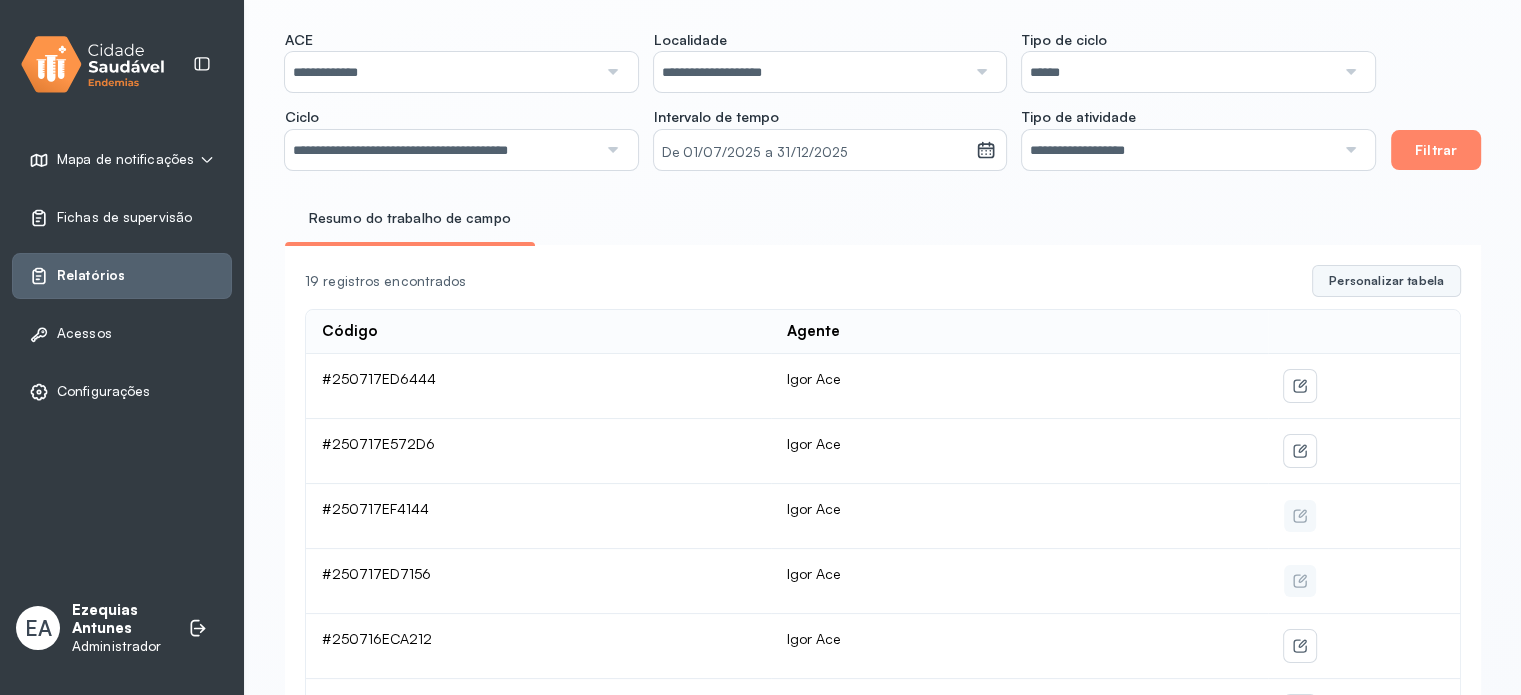 click on "Personalizar tabela" 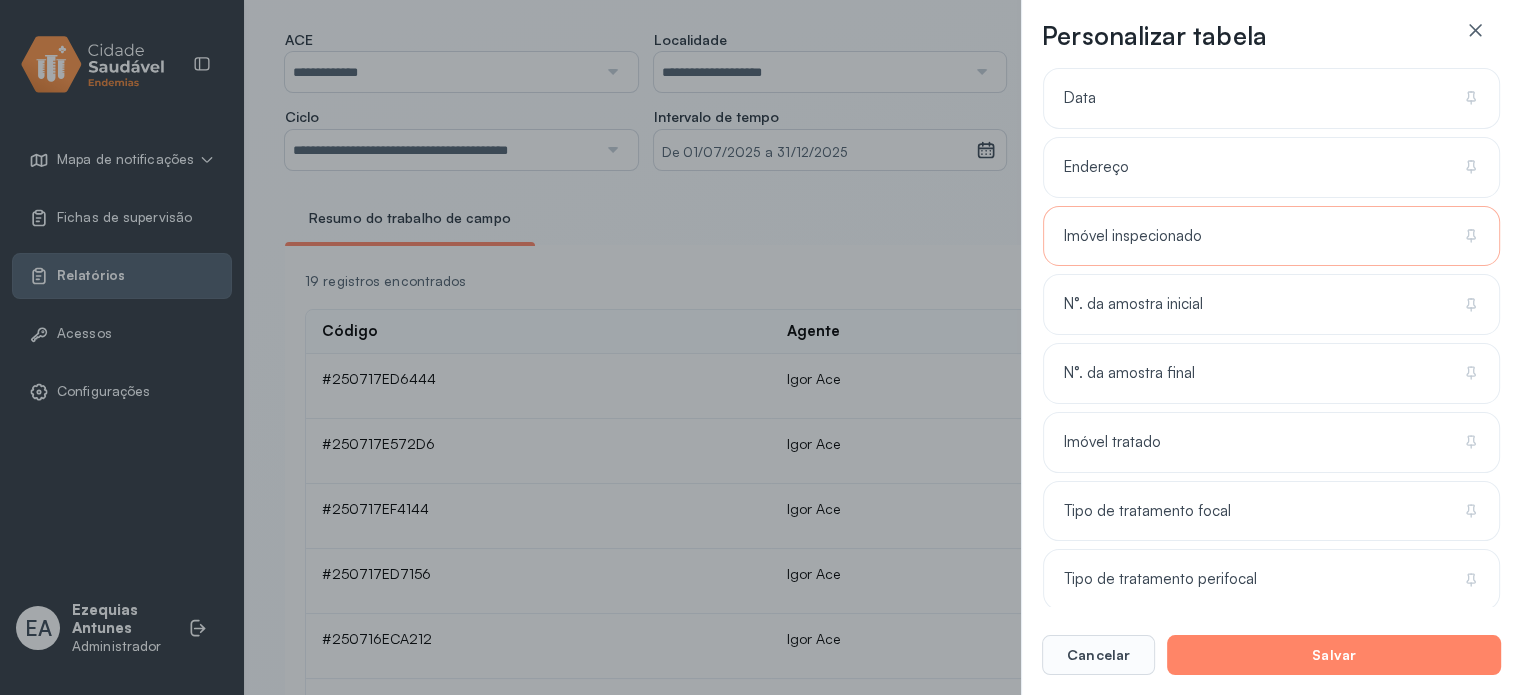 scroll, scrollTop: 800, scrollLeft: 0, axis: vertical 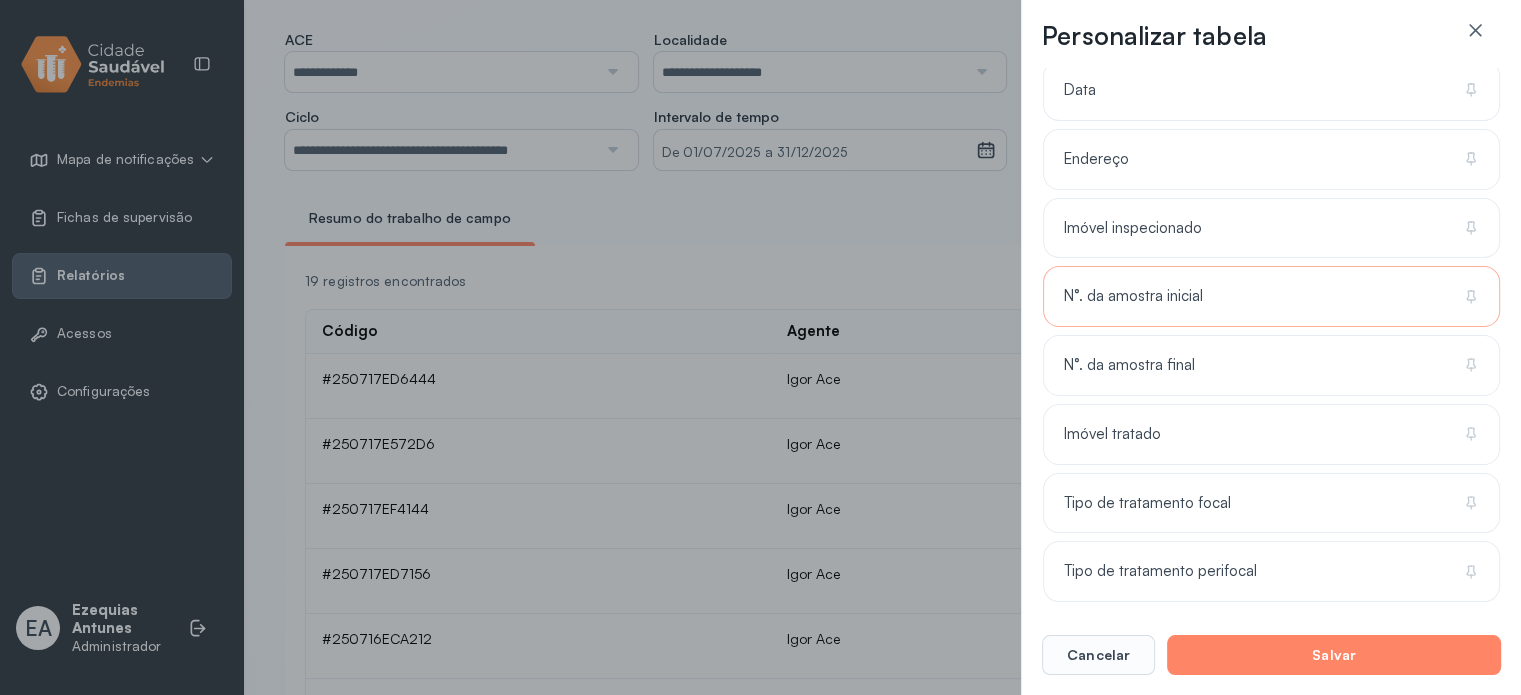 click on "N°. da amostra inicial" 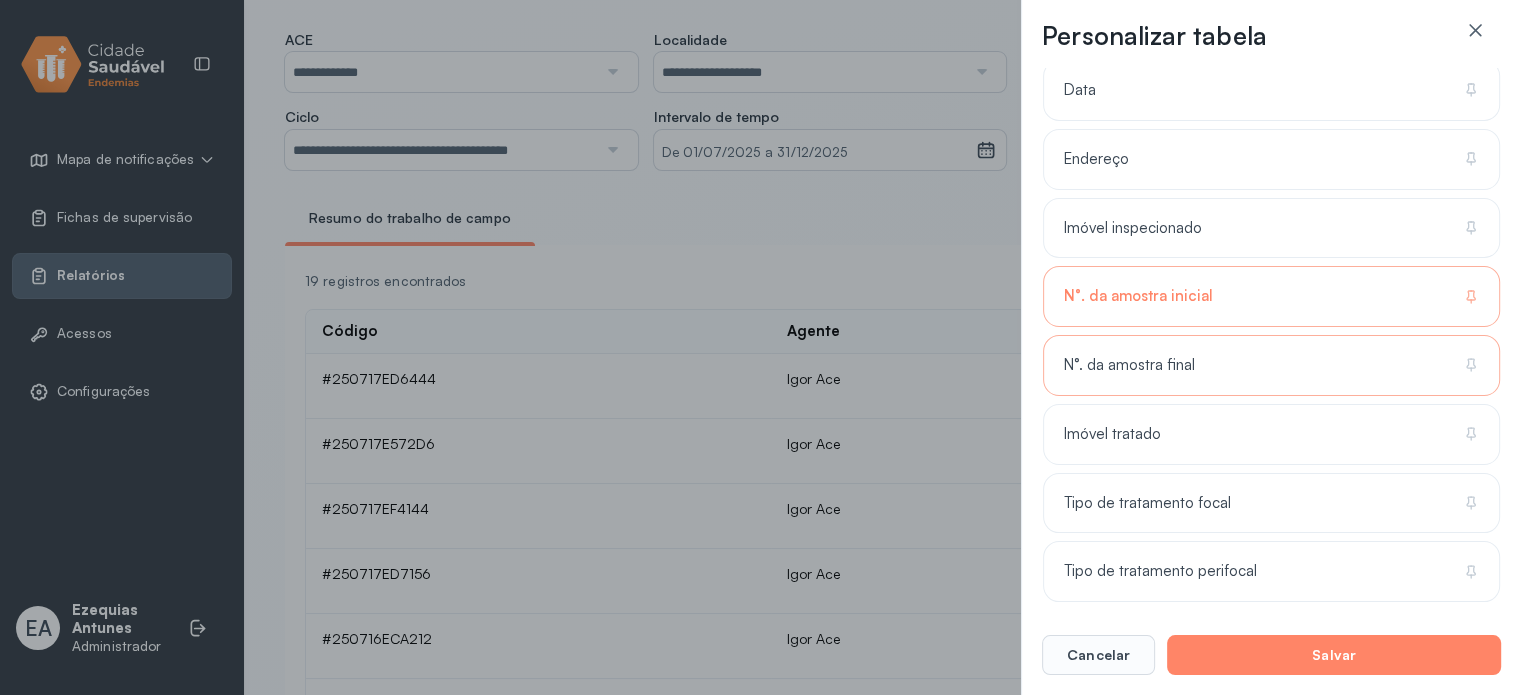 click on "N°. da amostra final" at bounding box center (1129, 365) 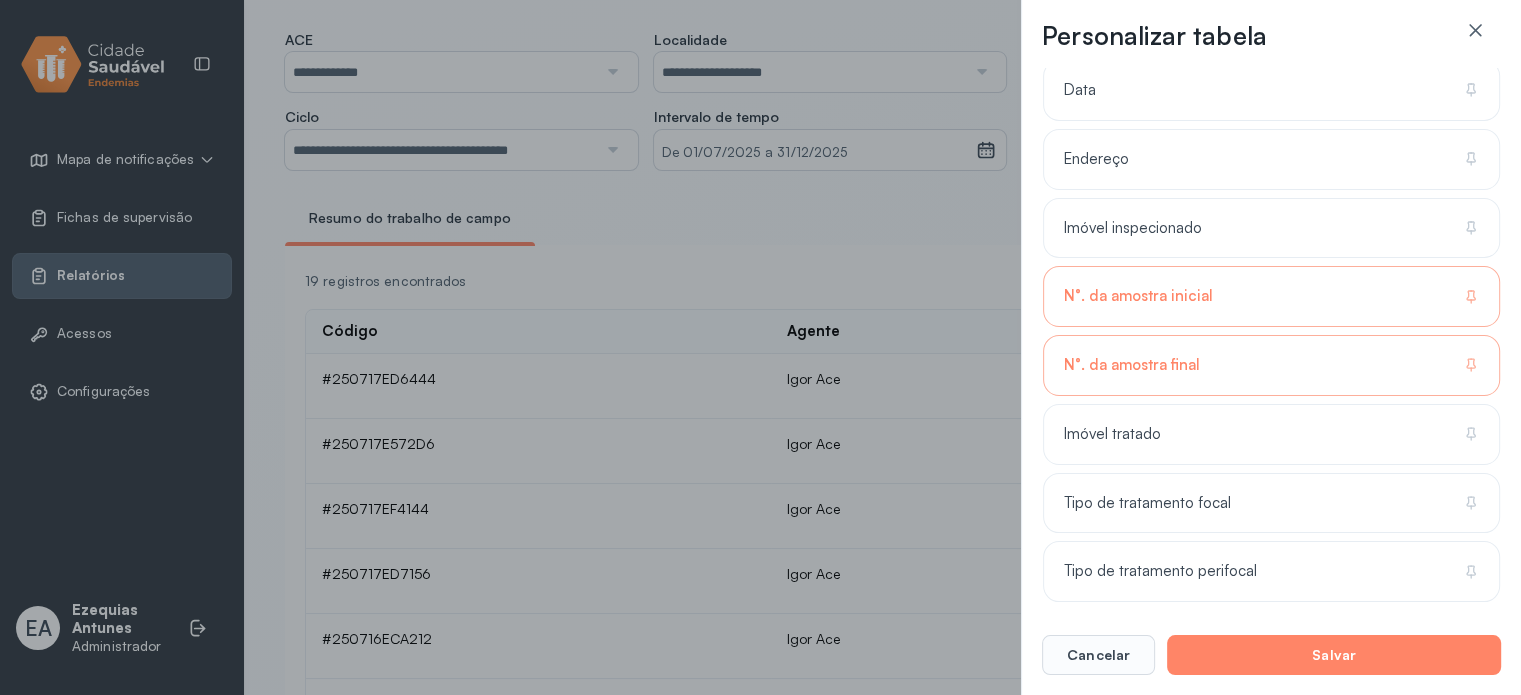 click on "Cancelar   Salvar" at bounding box center (1271, 641) 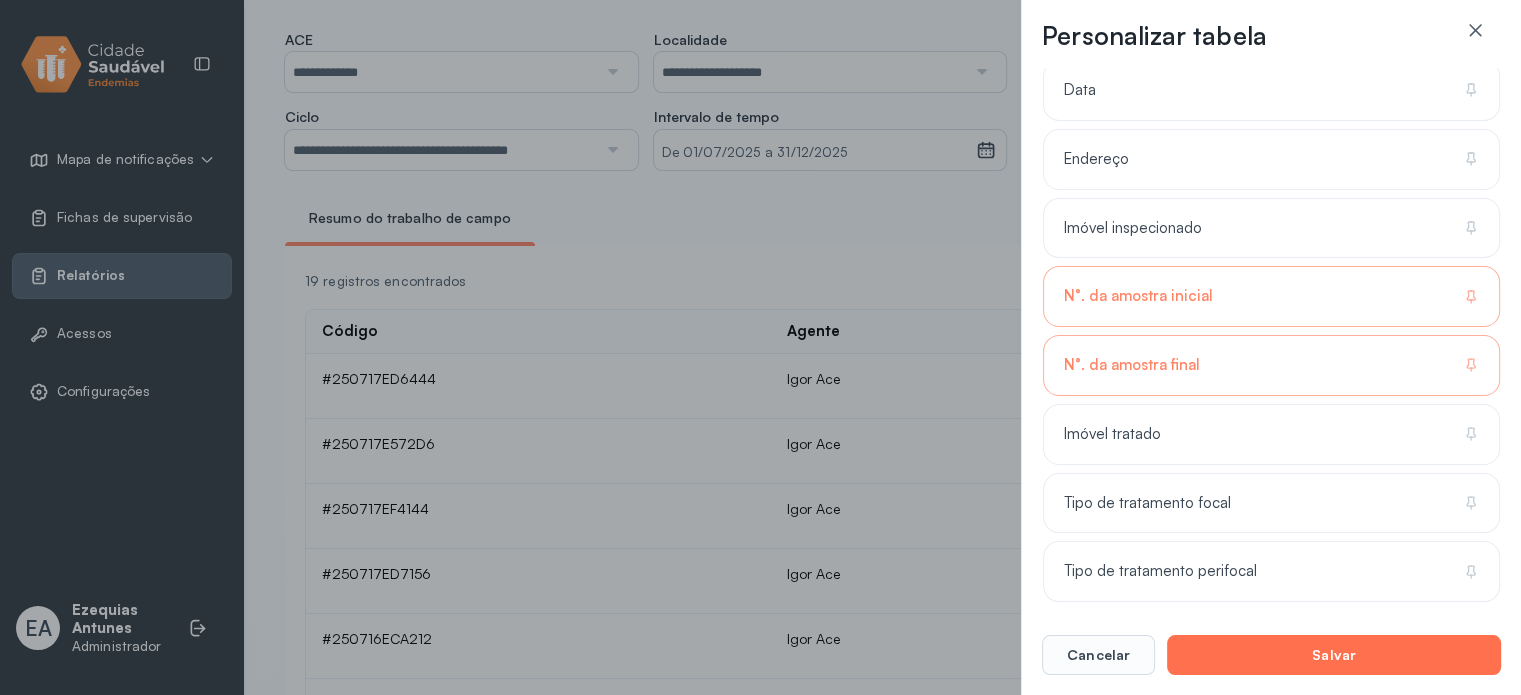 click on "Salvar" at bounding box center [1334, 655] 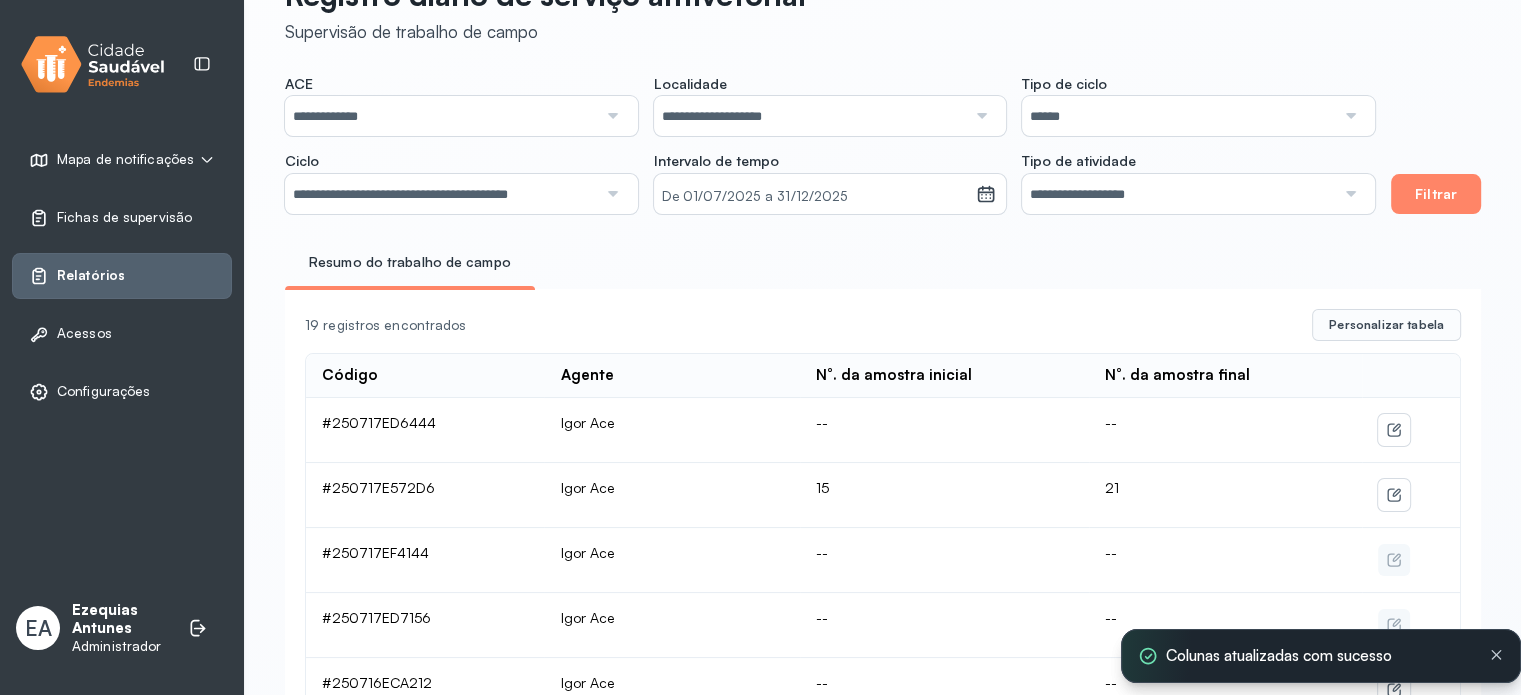 scroll, scrollTop: 111, scrollLeft: 0, axis: vertical 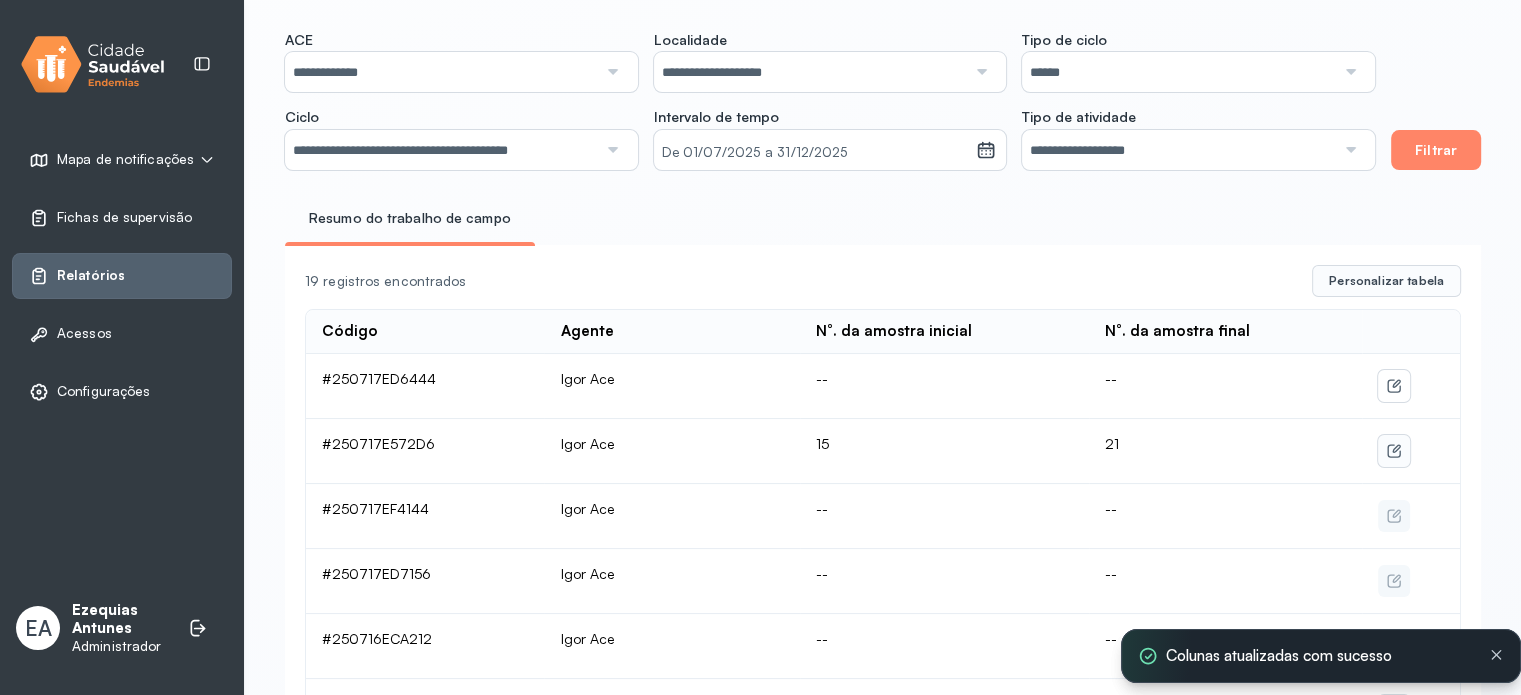 click 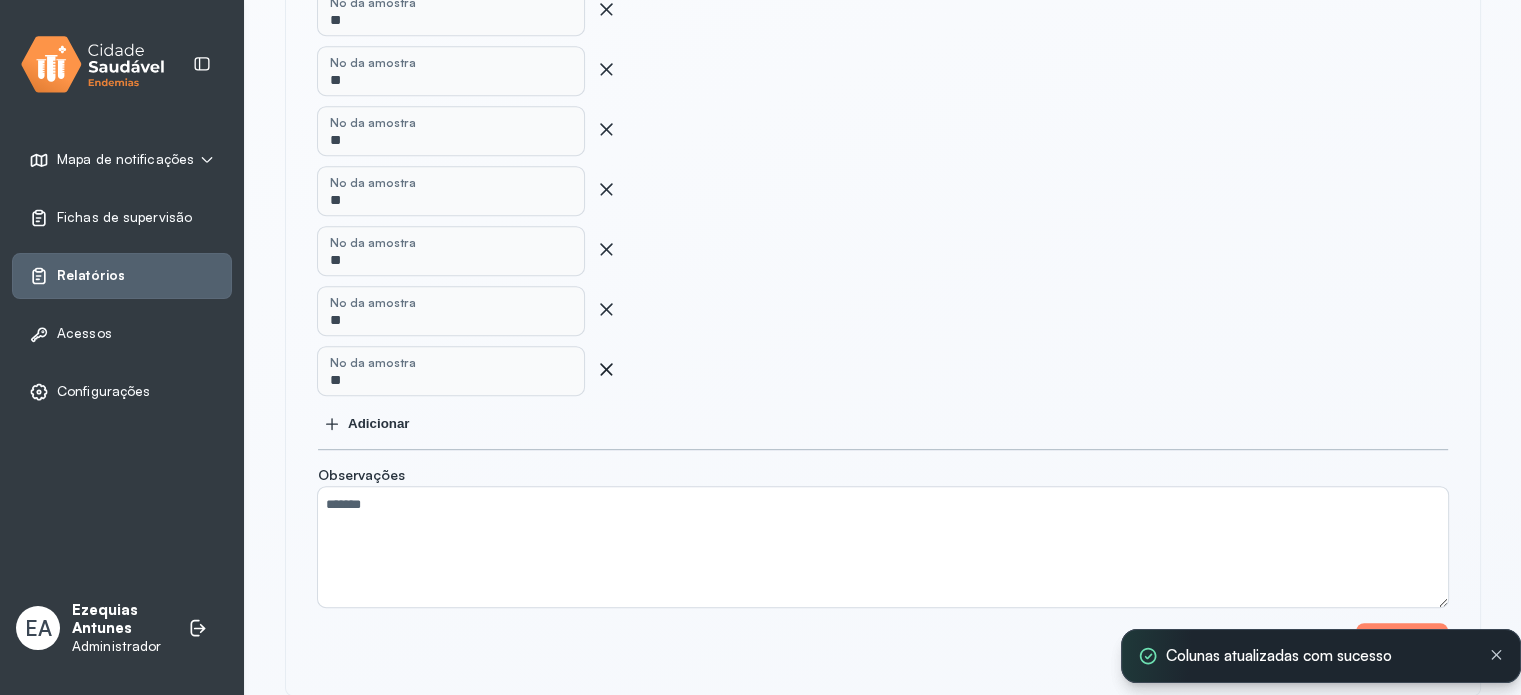 click 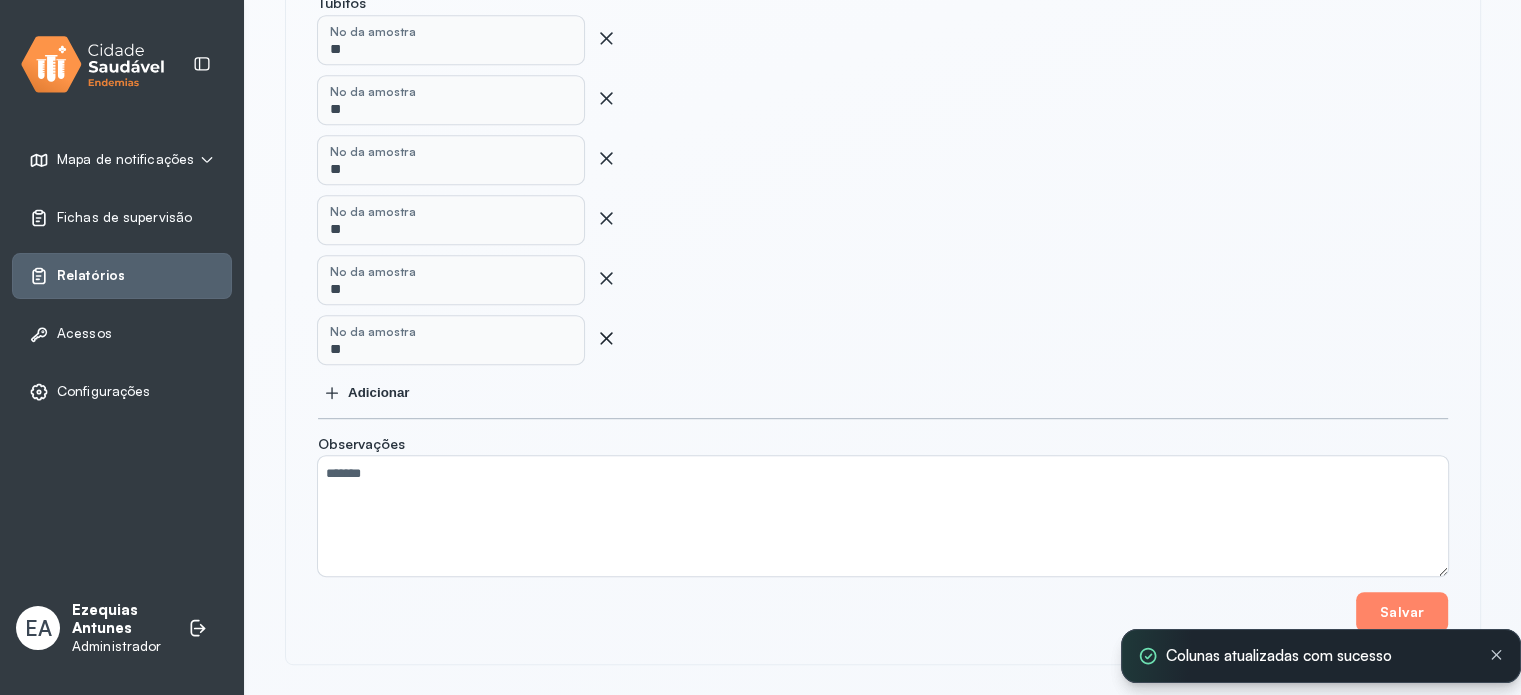 click 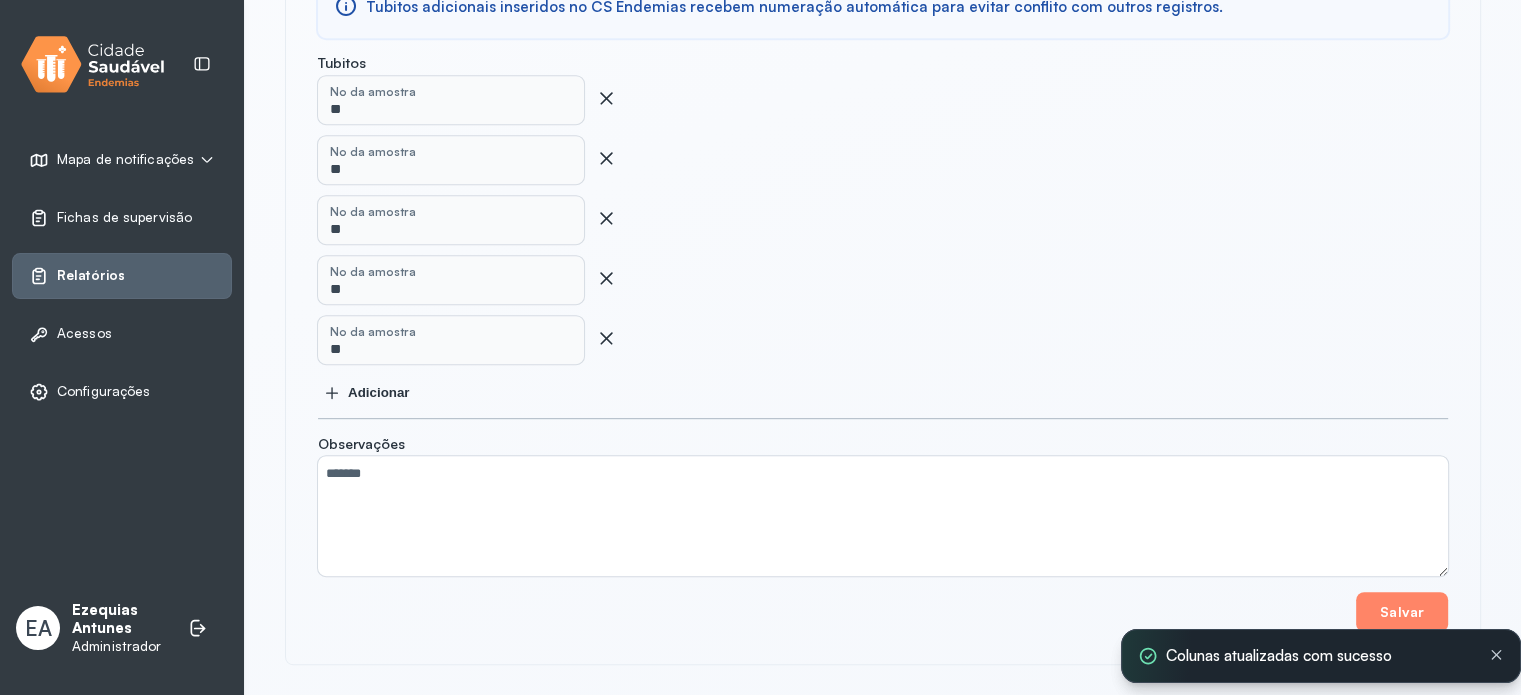 click on "No da amostra  **" 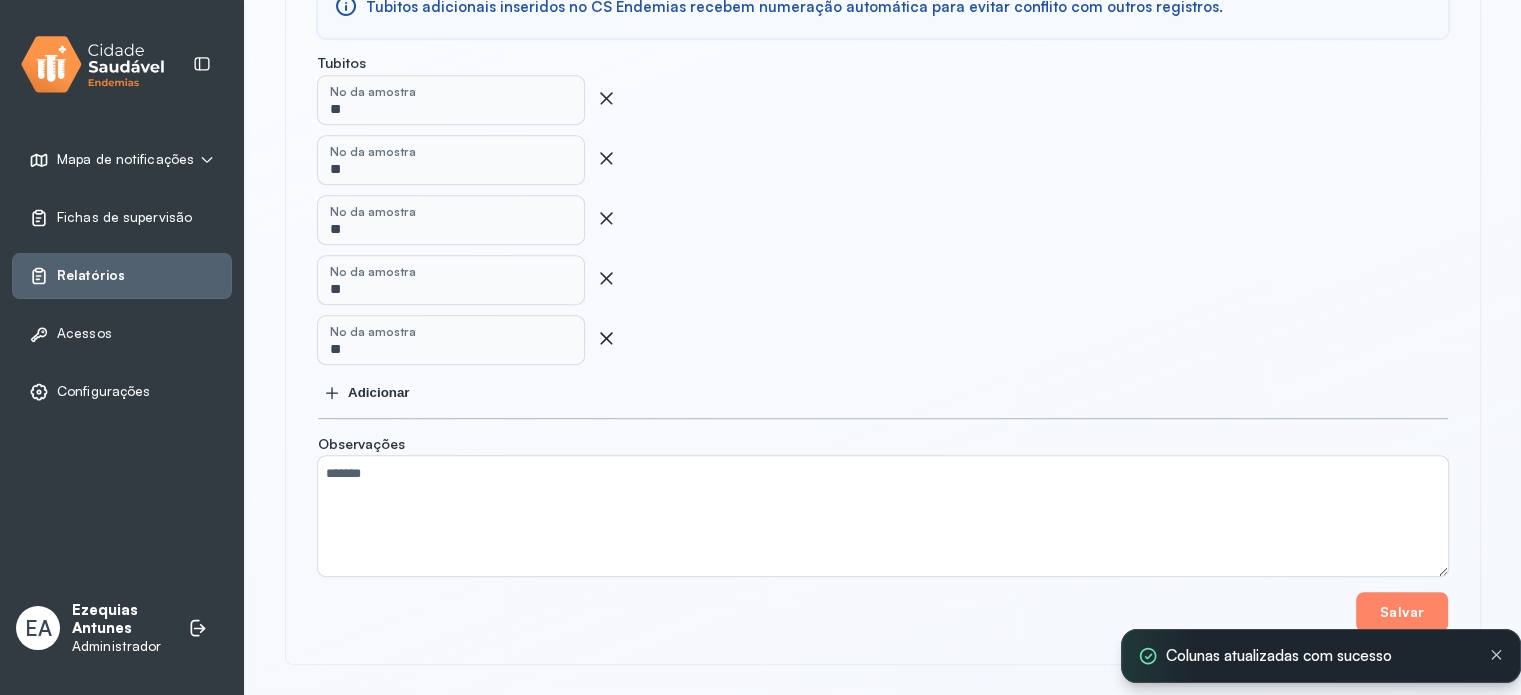 click 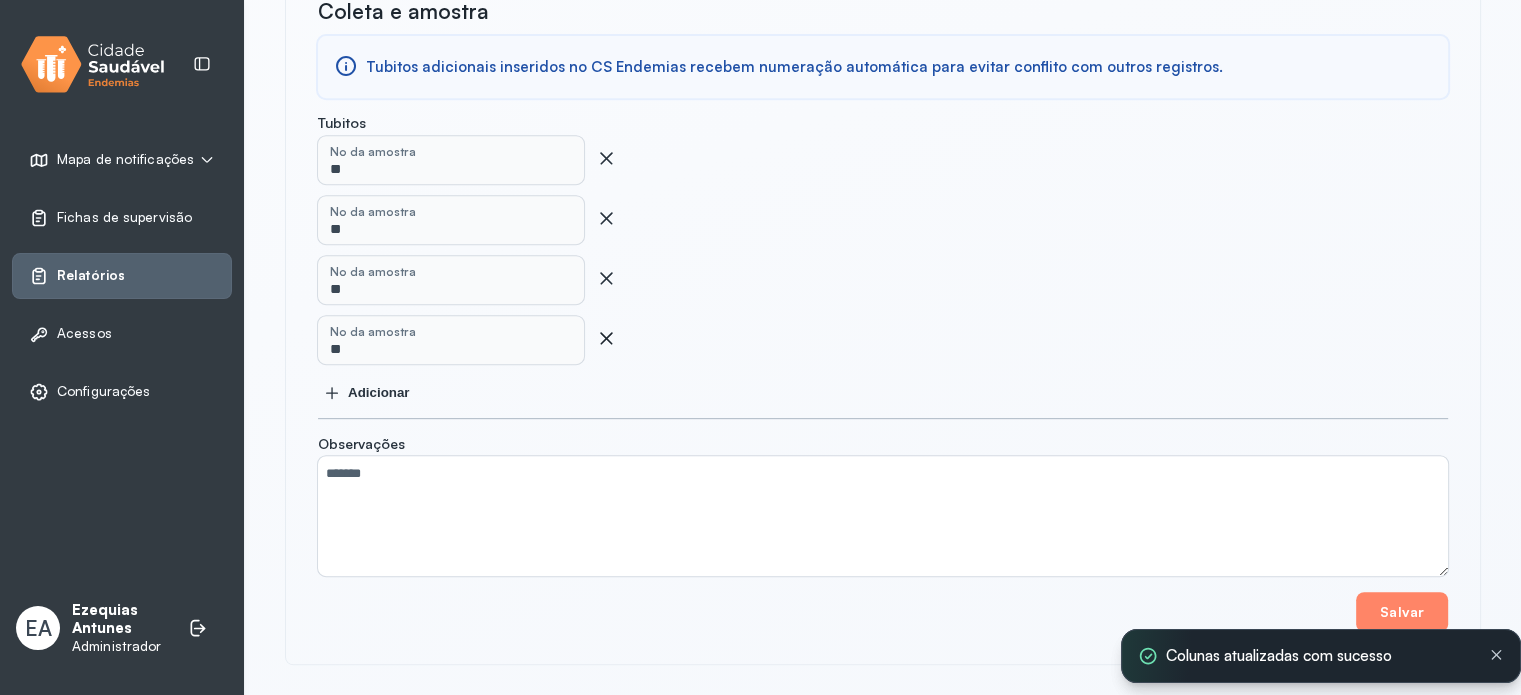 click 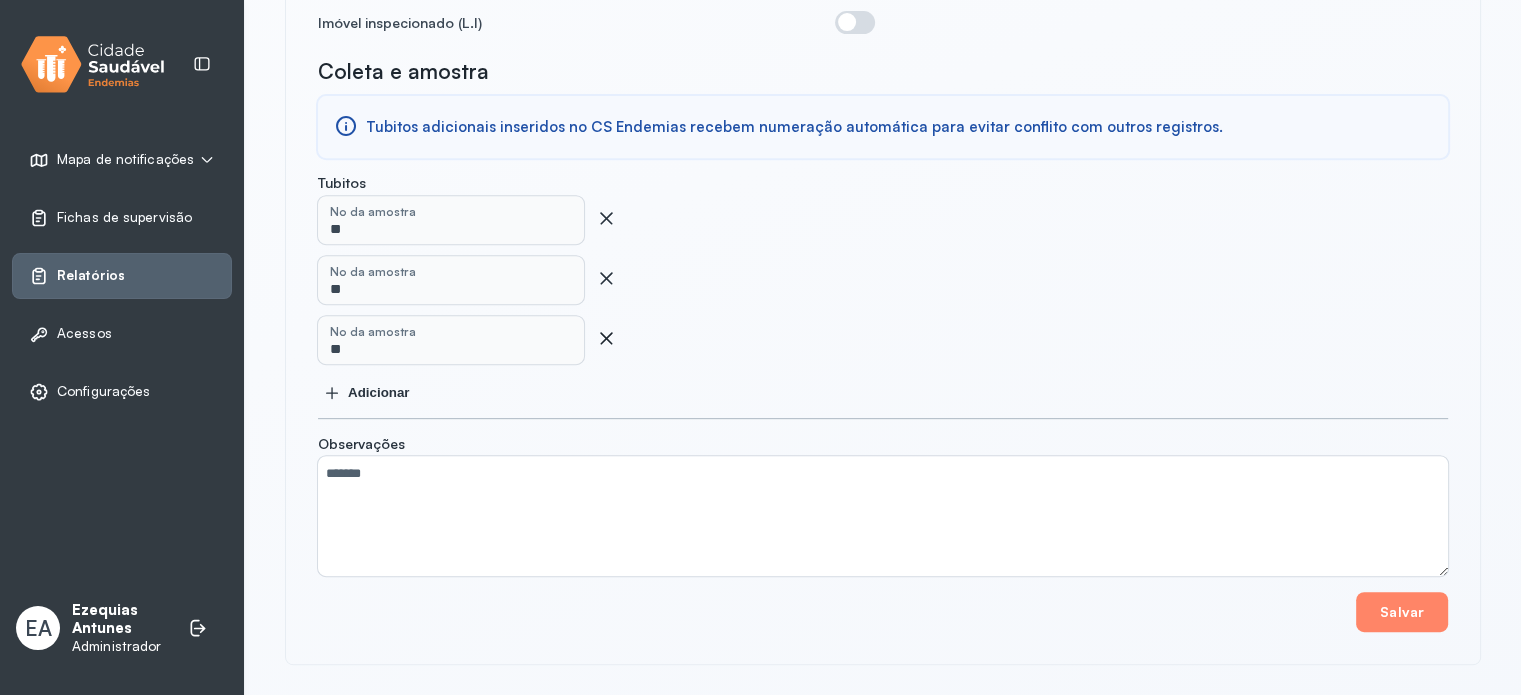 drag, startPoint x: 601, startPoint y: 343, endPoint x: 608, endPoint y: 321, distance: 23.086792 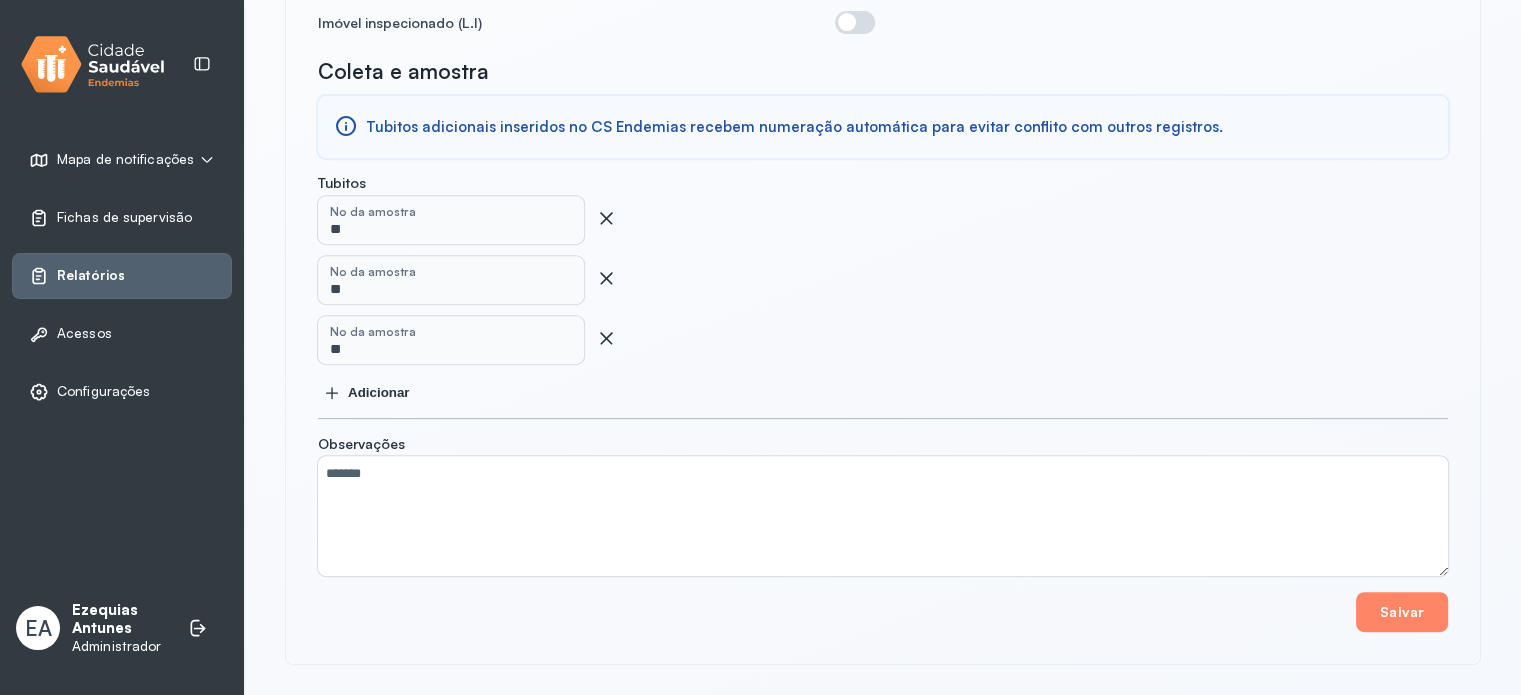 click 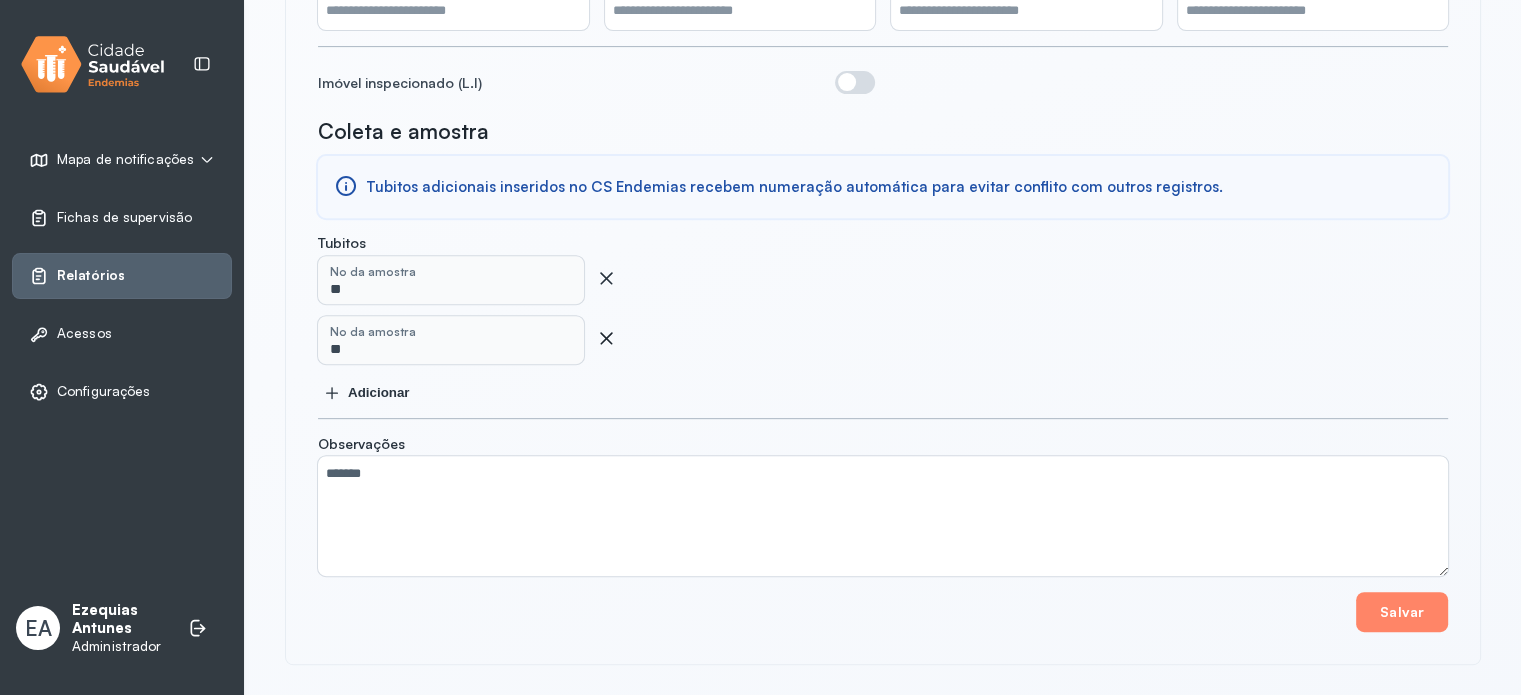 click on "No da amostra  **" 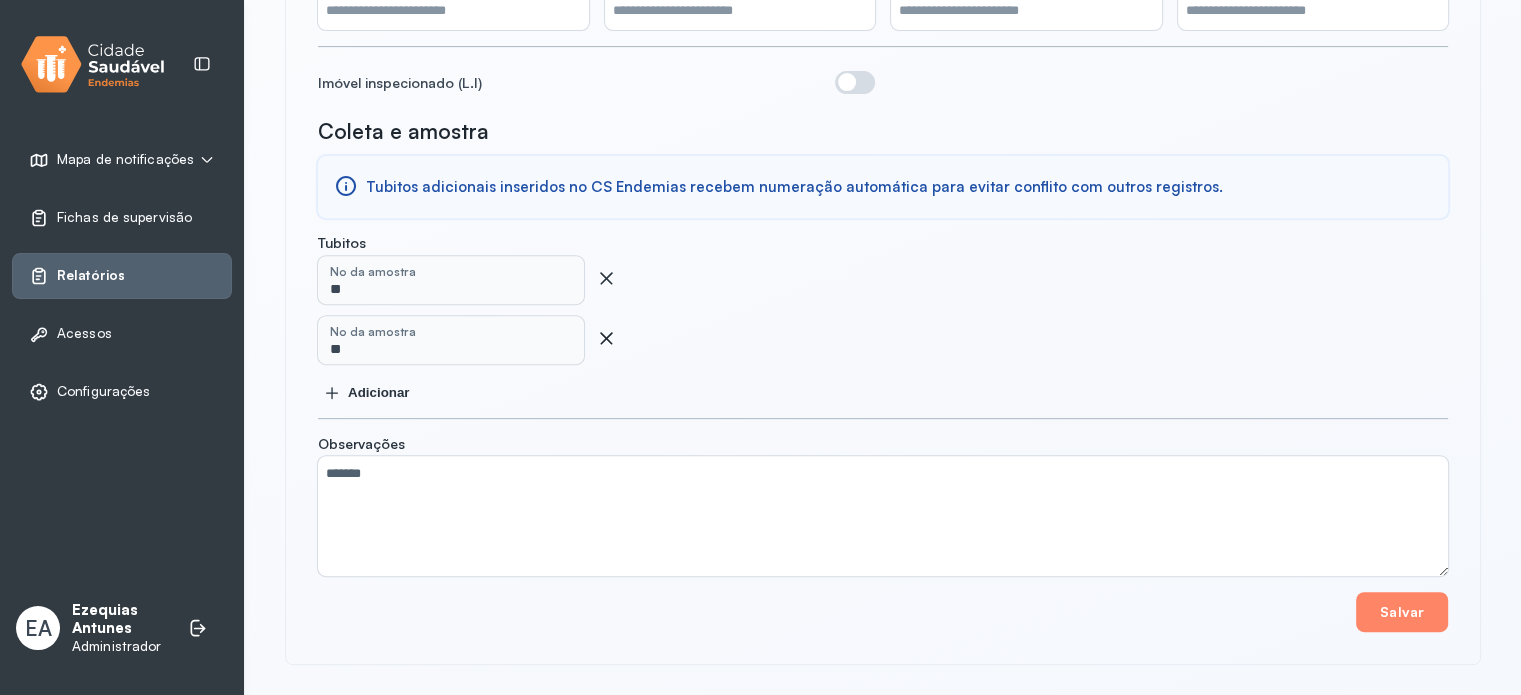 click 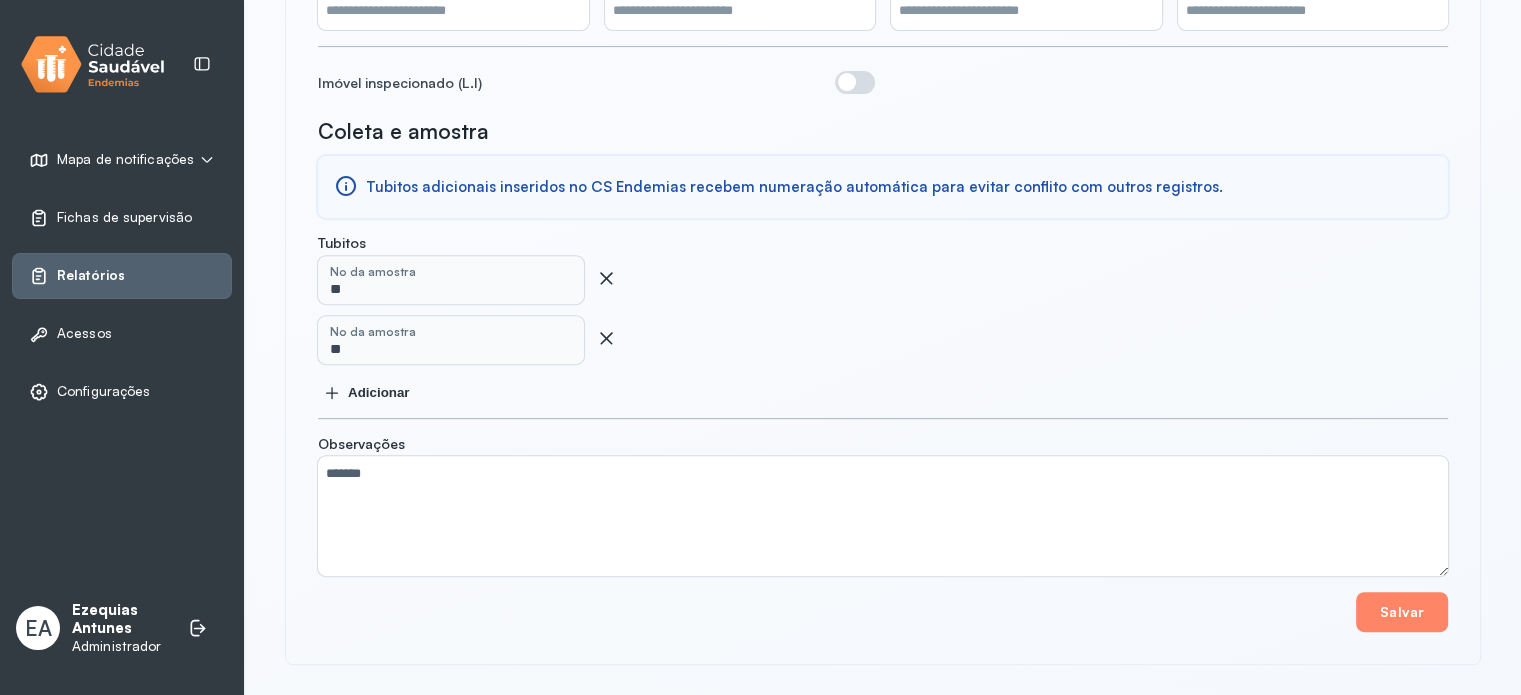 scroll, scrollTop: 682, scrollLeft: 0, axis: vertical 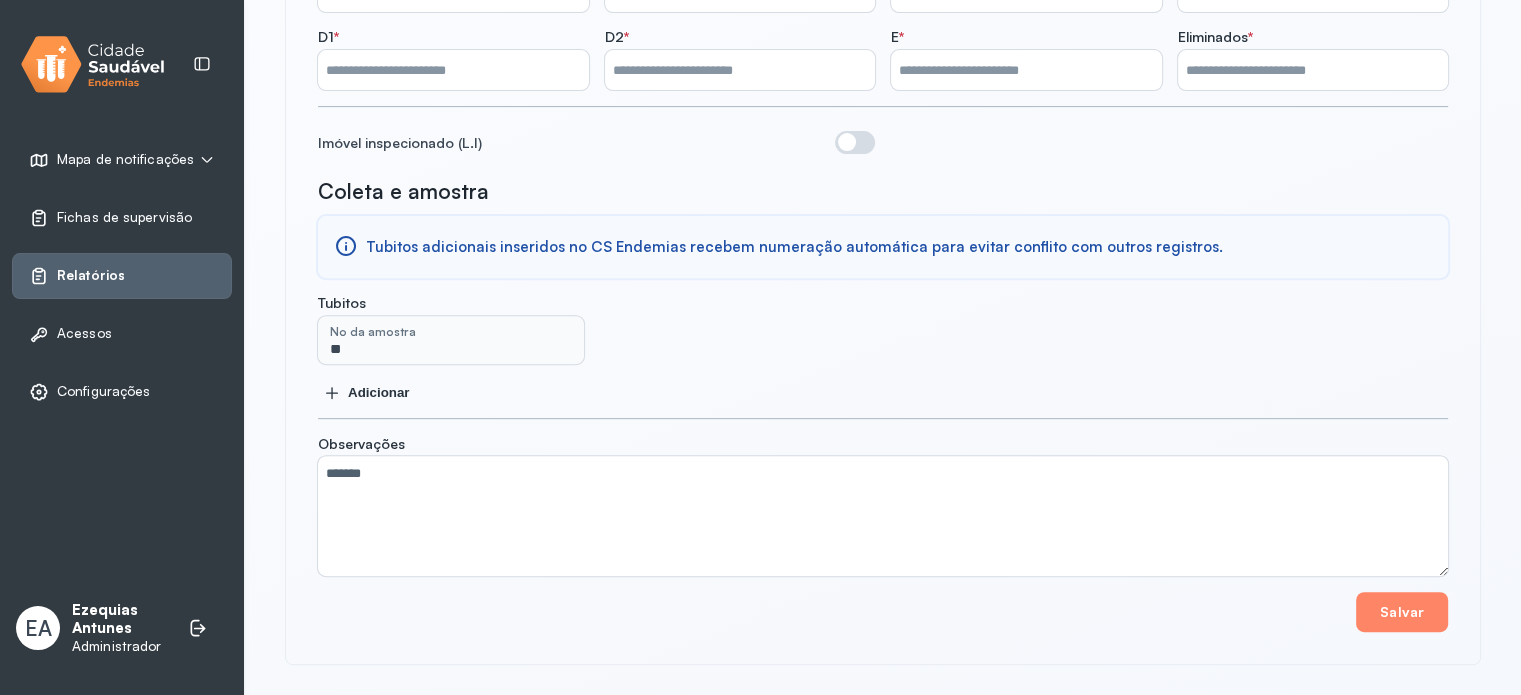 drag, startPoint x: 601, startPoint y: 330, endPoint x: 562, endPoint y: 331, distance: 39.012817 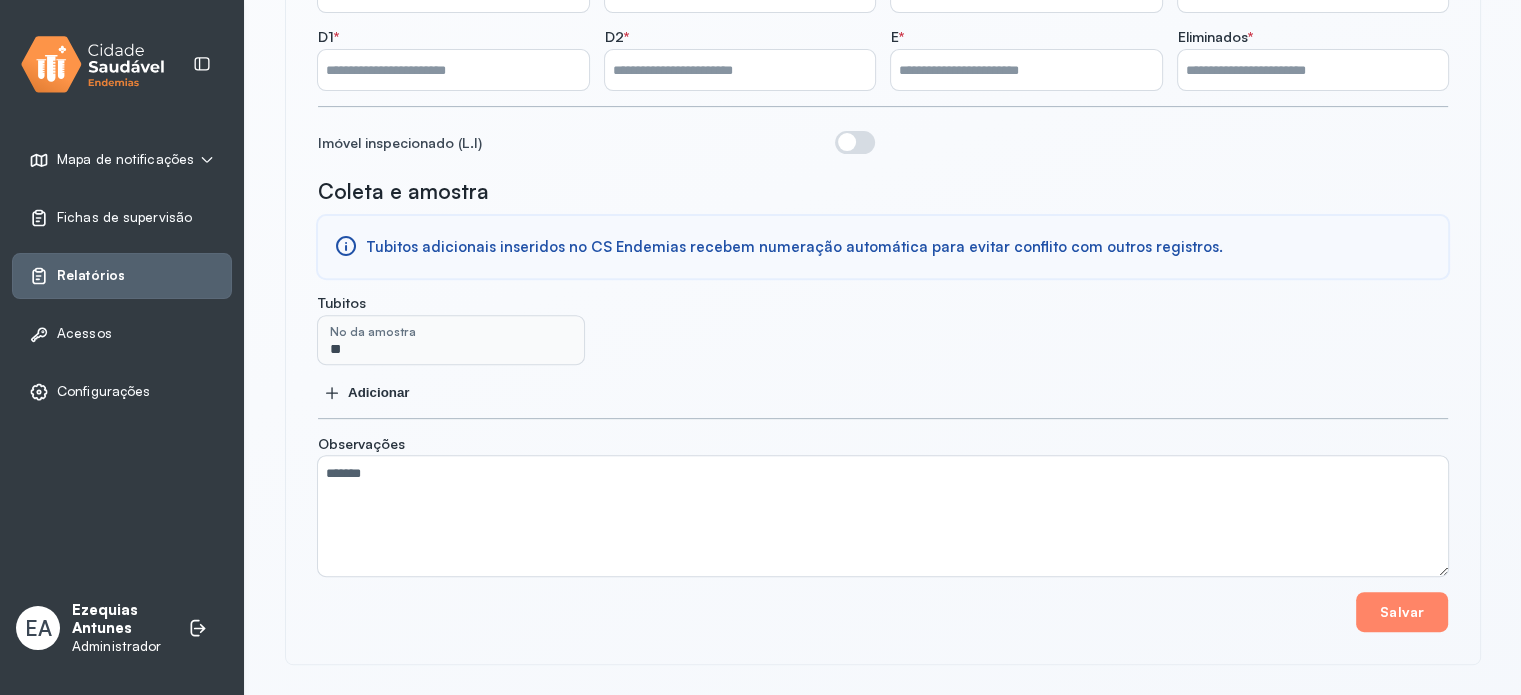 click on "No da amostra  **" 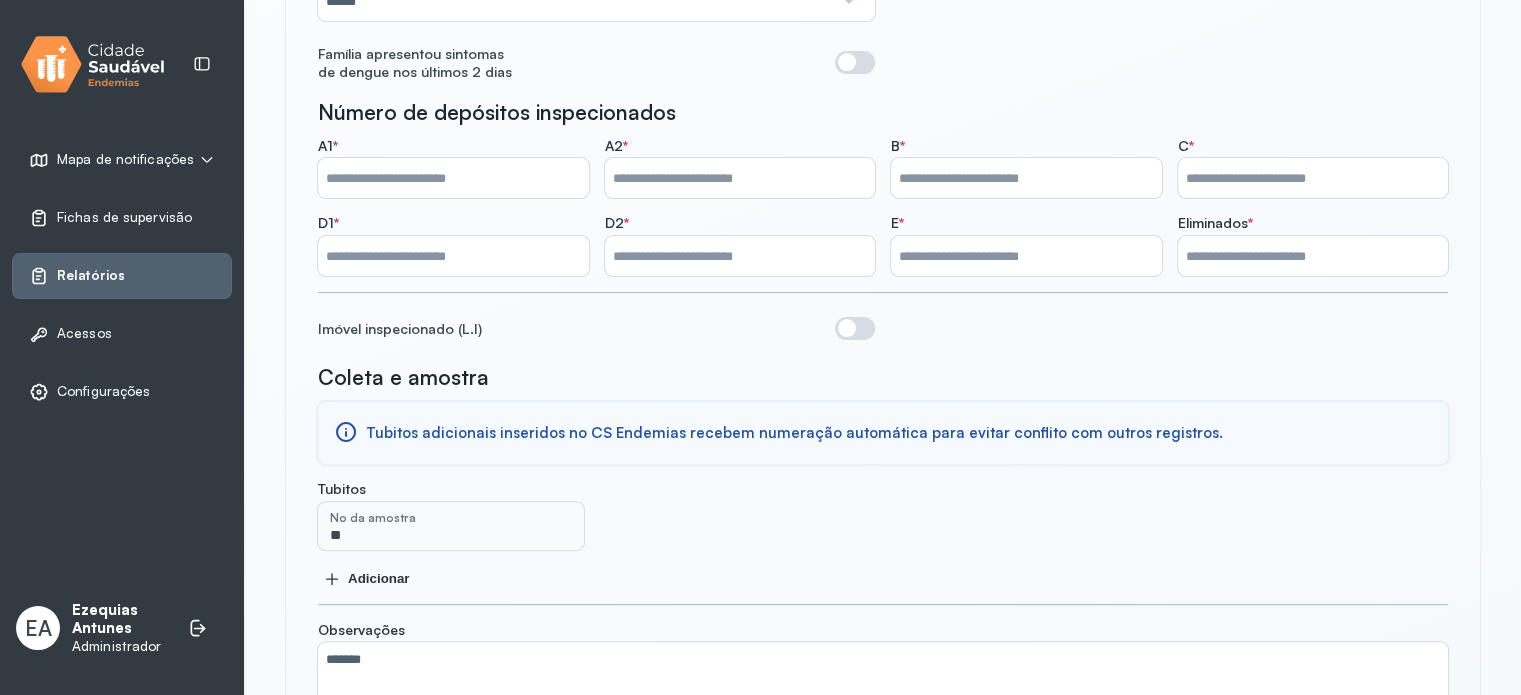 scroll, scrollTop: 482, scrollLeft: 0, axis: vertical 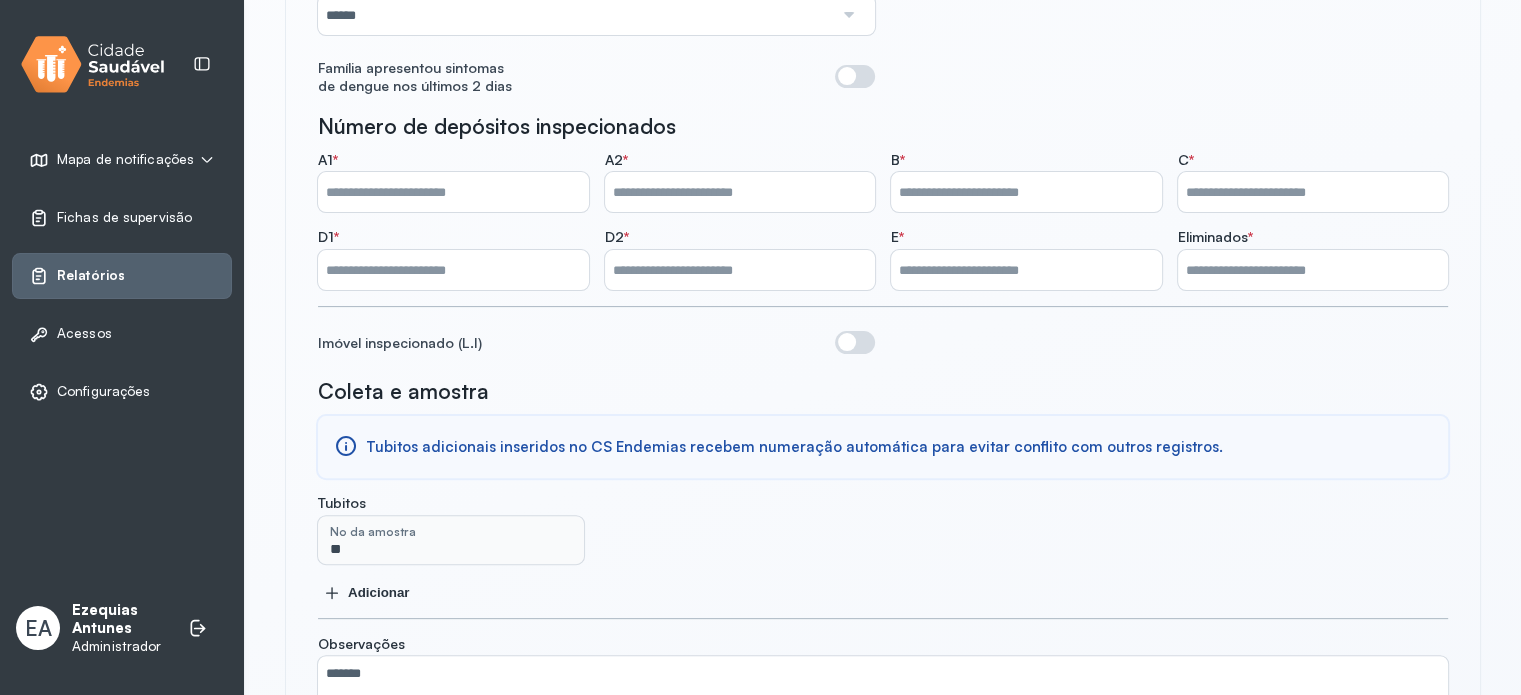 click on "No da amostra" at bounding box center (463, 531) 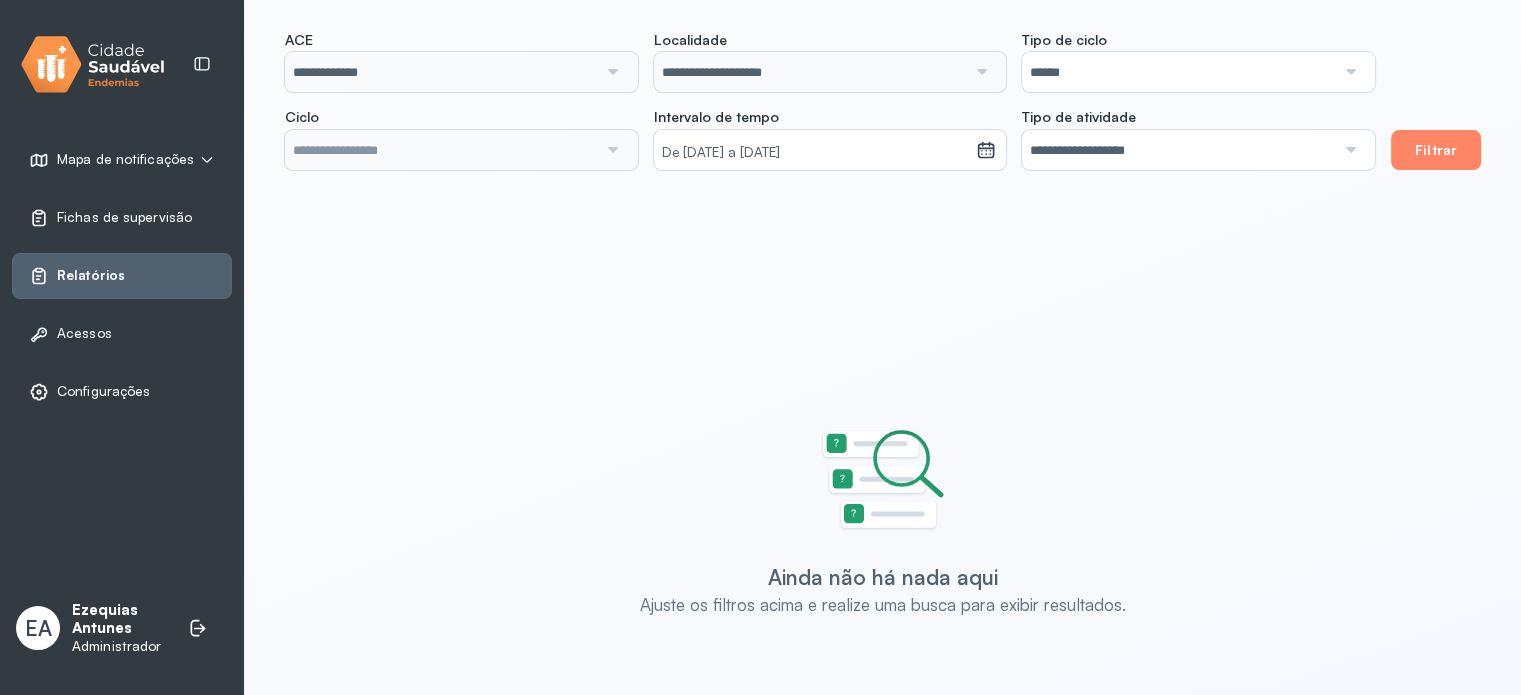 scroll, scrollTop: 111, scrollLeft: 0, axis: vertical 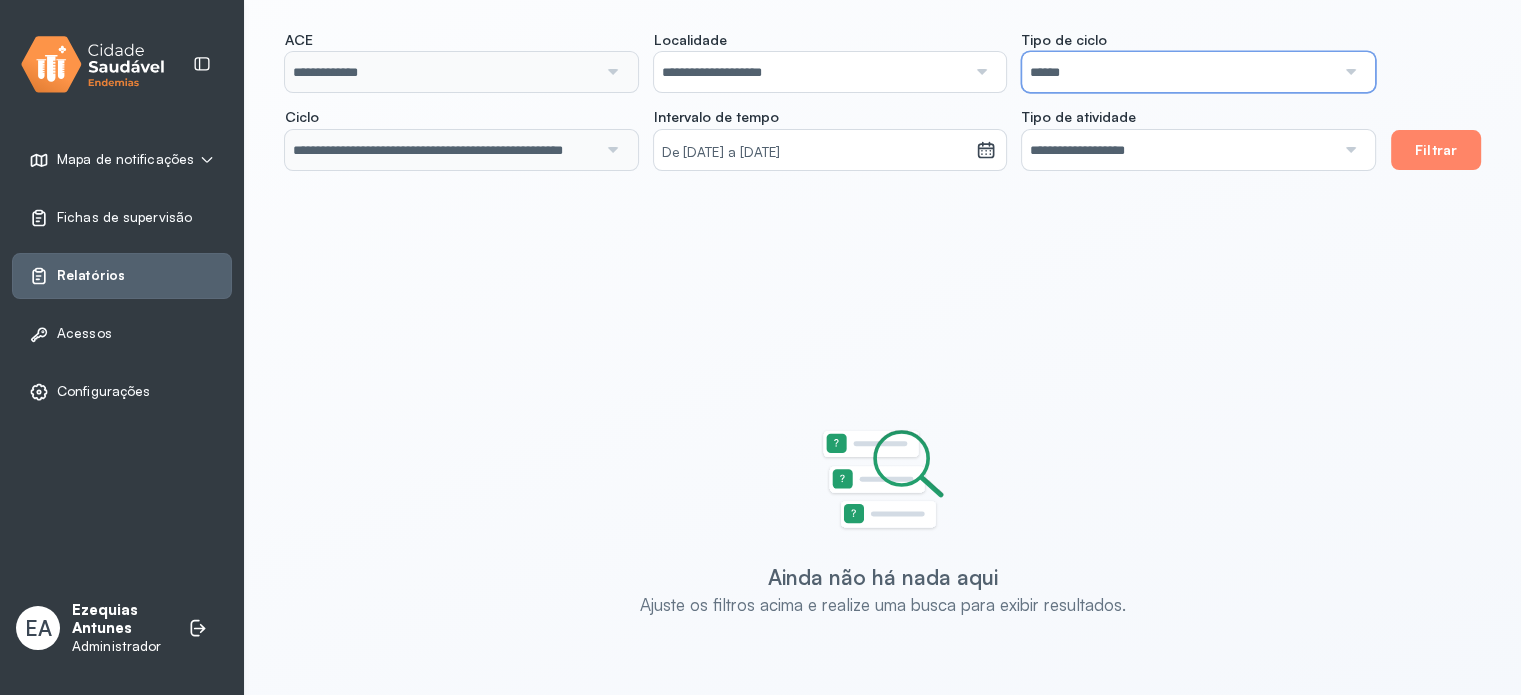 click on "******" at bounding box center (1178, 72) 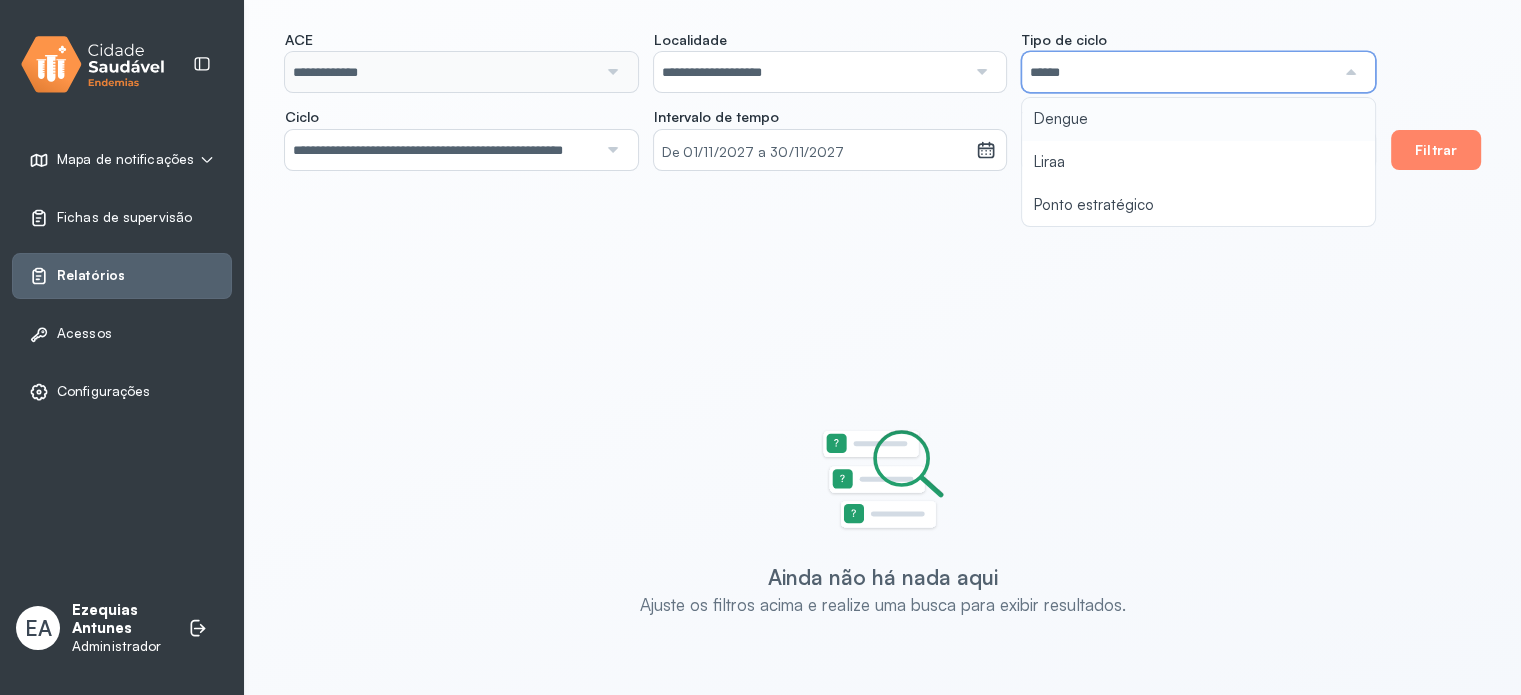 type on "**********" 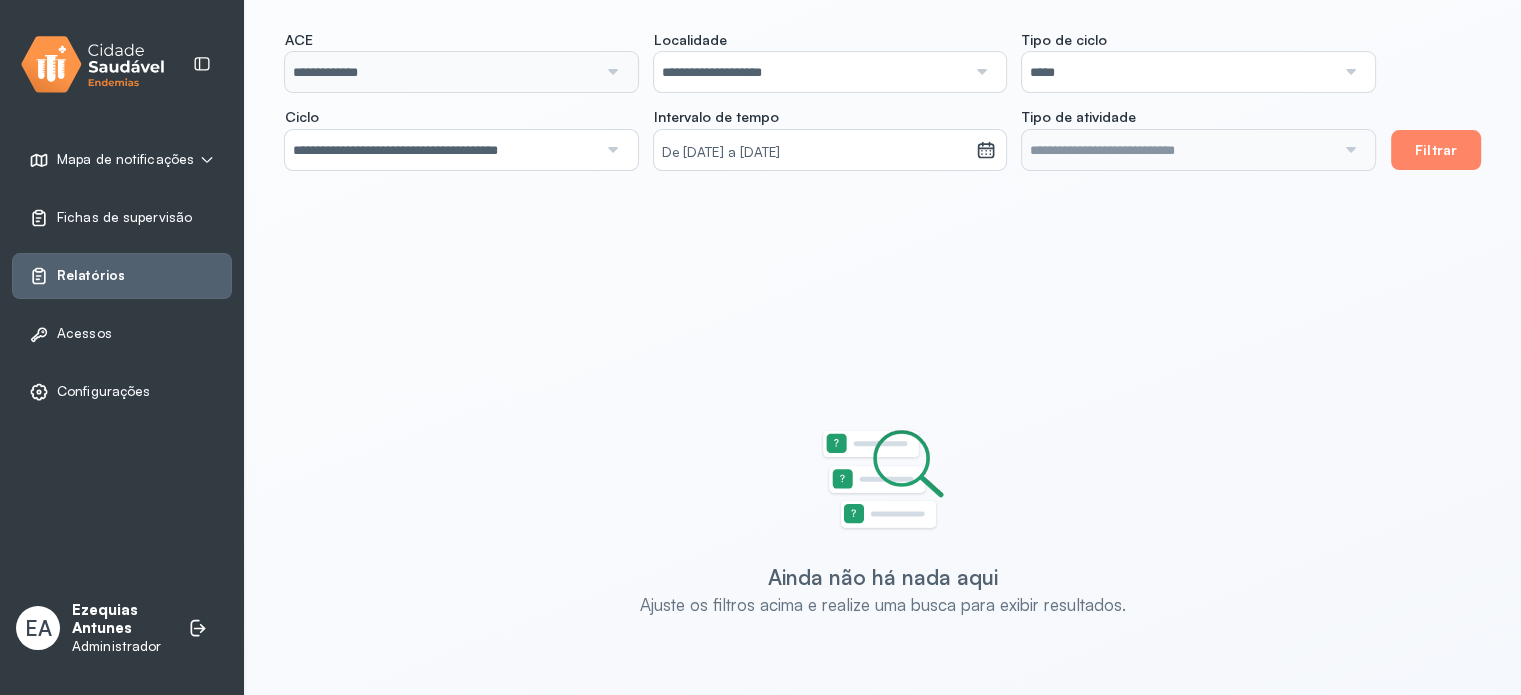 click on "**********" 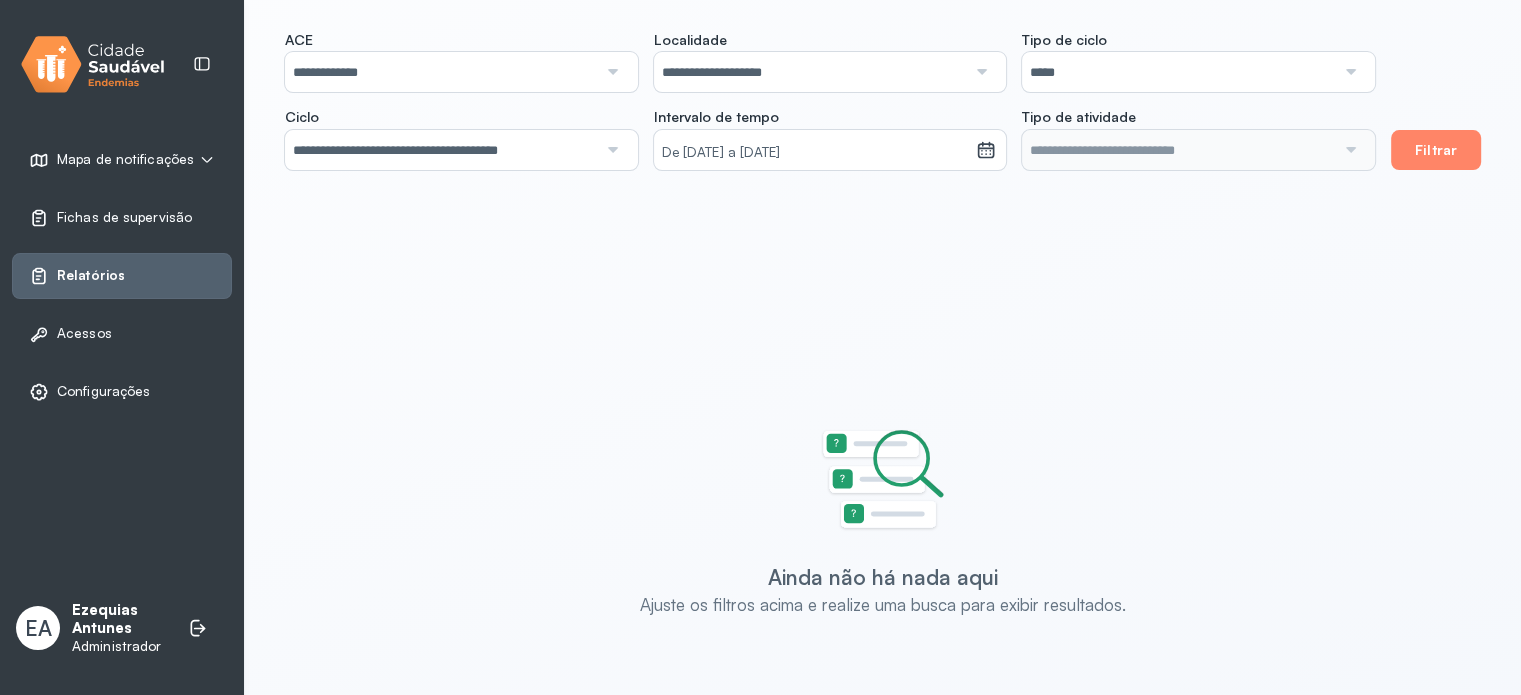 click on "**********" at bounding box center [883, 100] 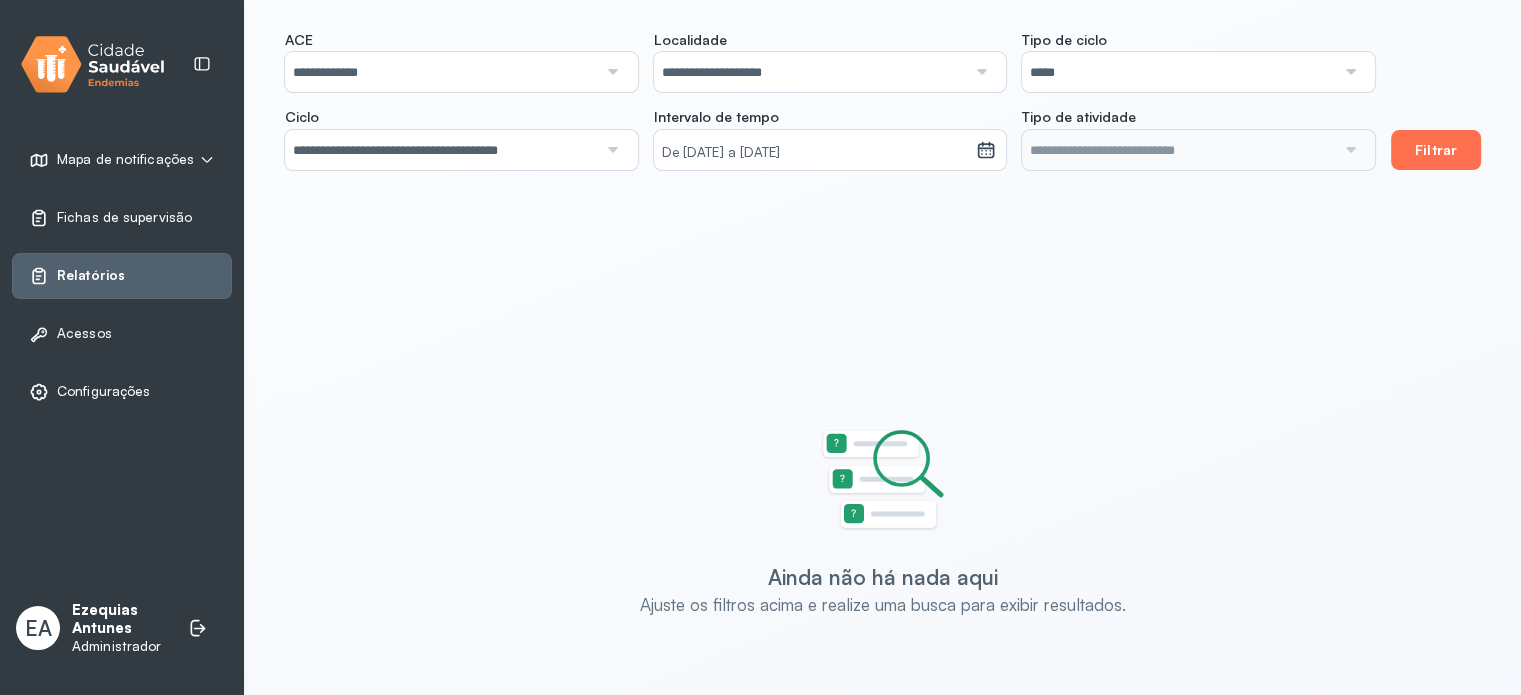 click on "Filtrar" at bounding box center (1436, 150) 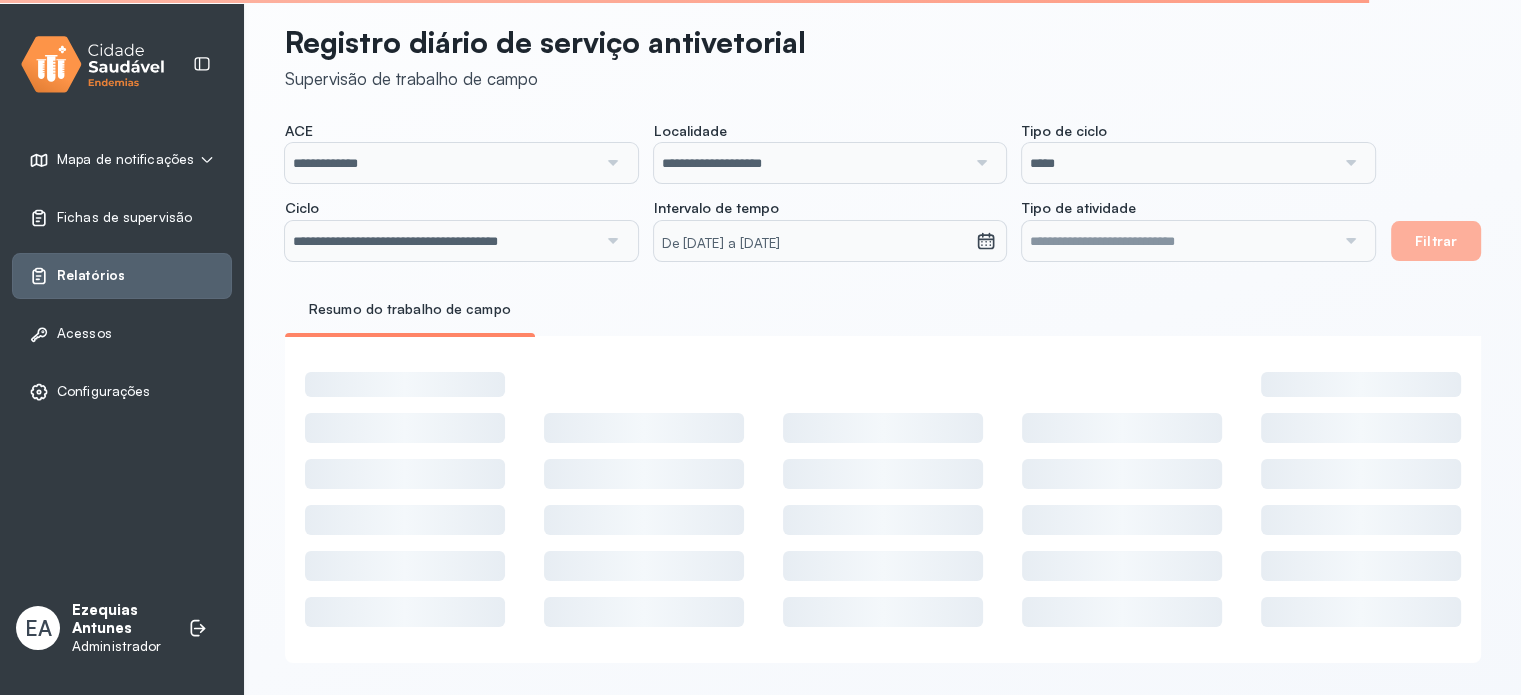 scroll, scrollTop: 111, scrollLeft: 0, axis: vertical 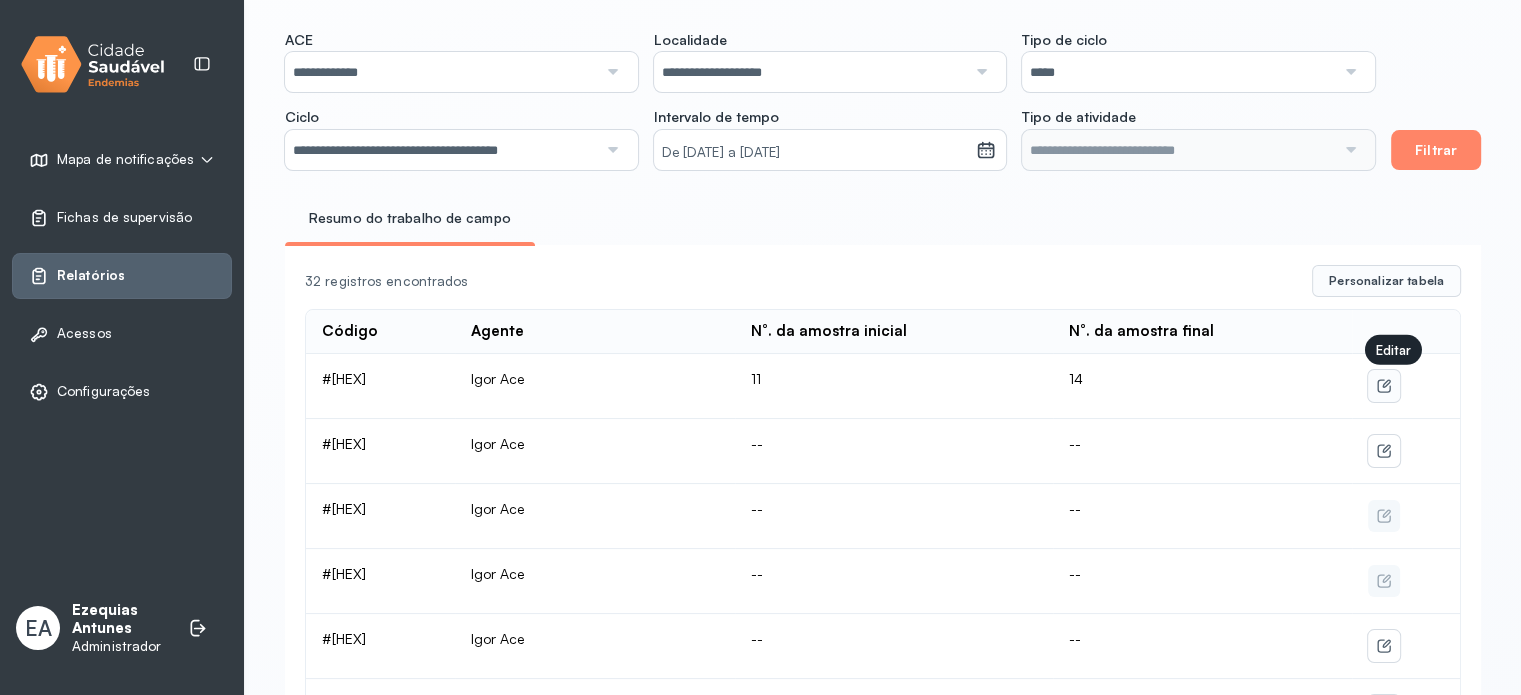 type 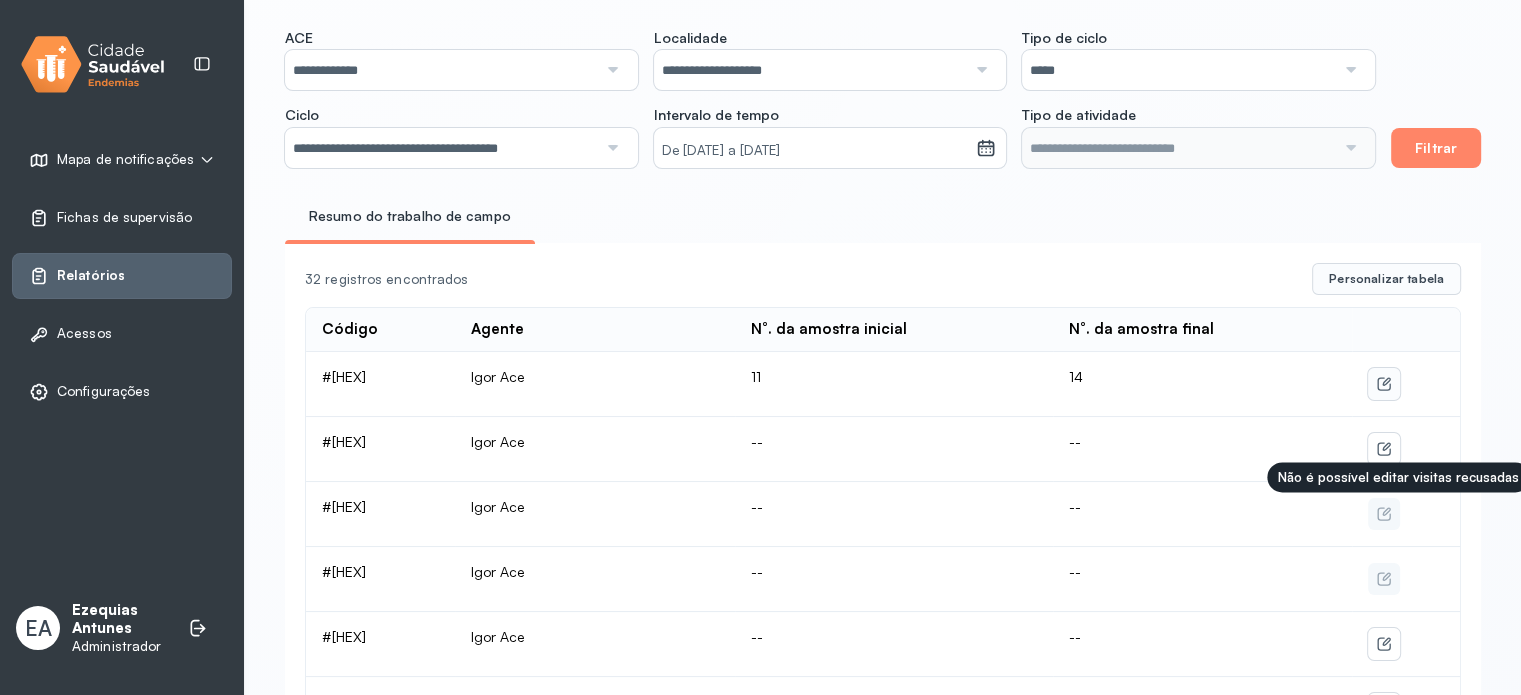 scroll, scrollTop: 11, scrollLeft: 0, axis: vertical 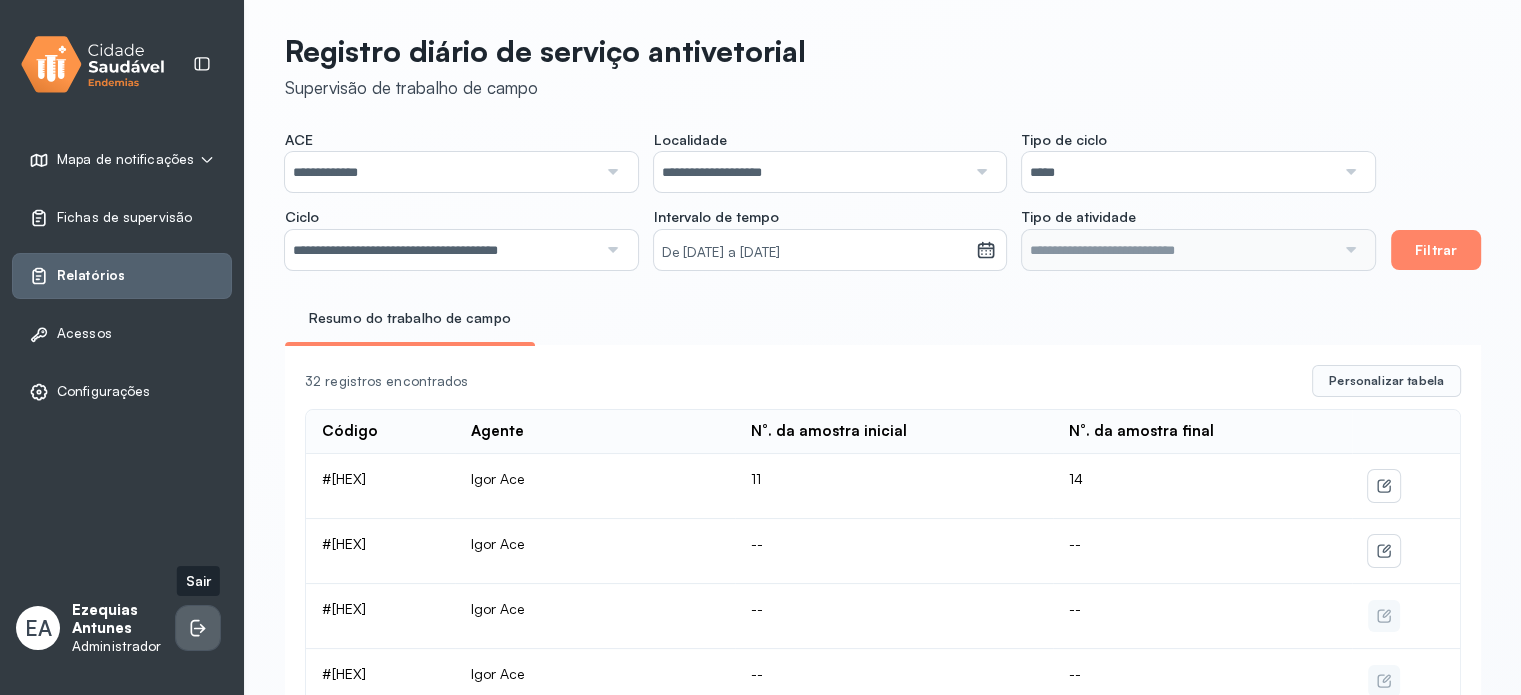 click 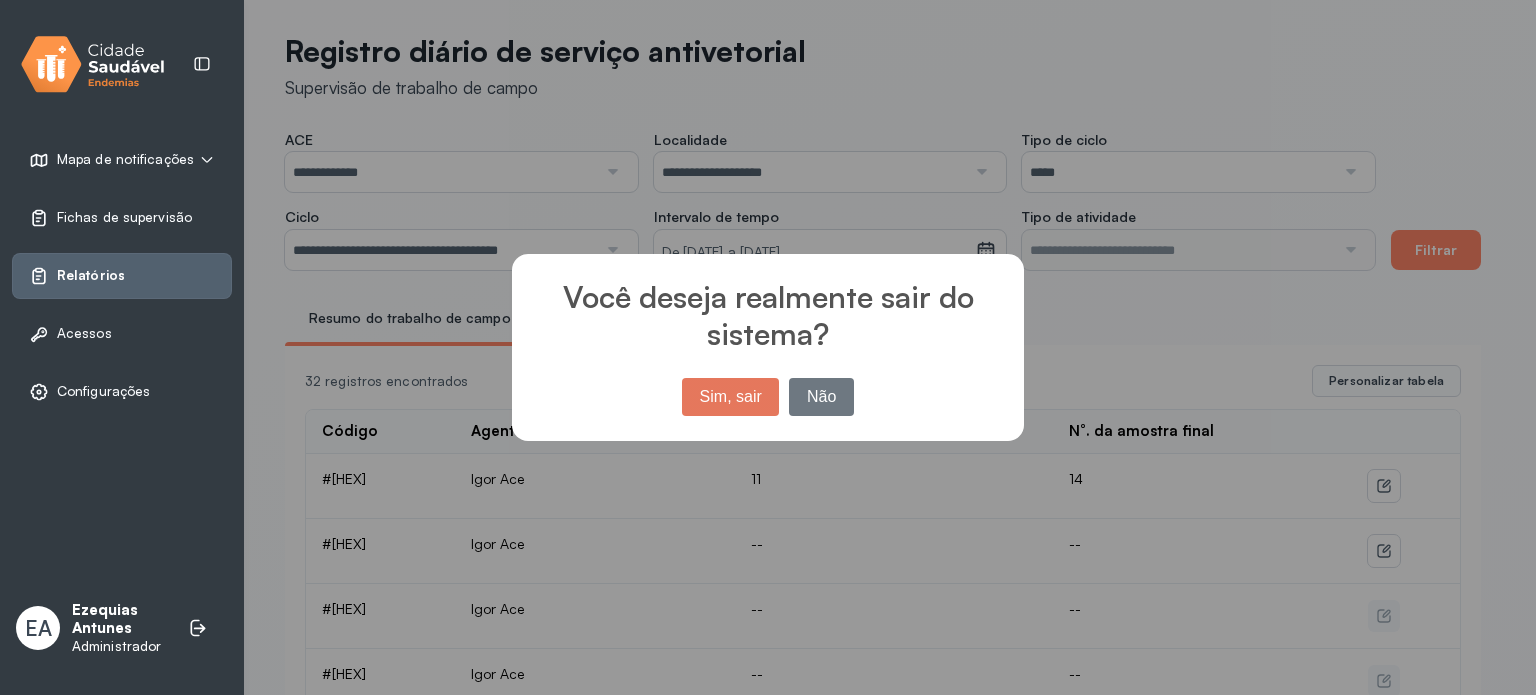 click on "Sim, sair" at bounding box center (730, 397) 